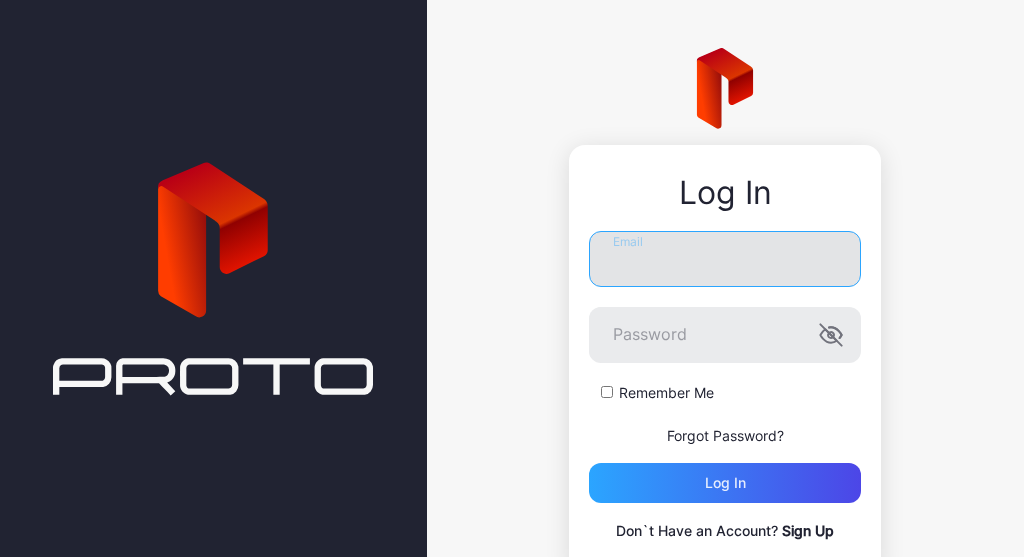 scroll, scrollTop: 0, scrollLeft: 0, axis: both 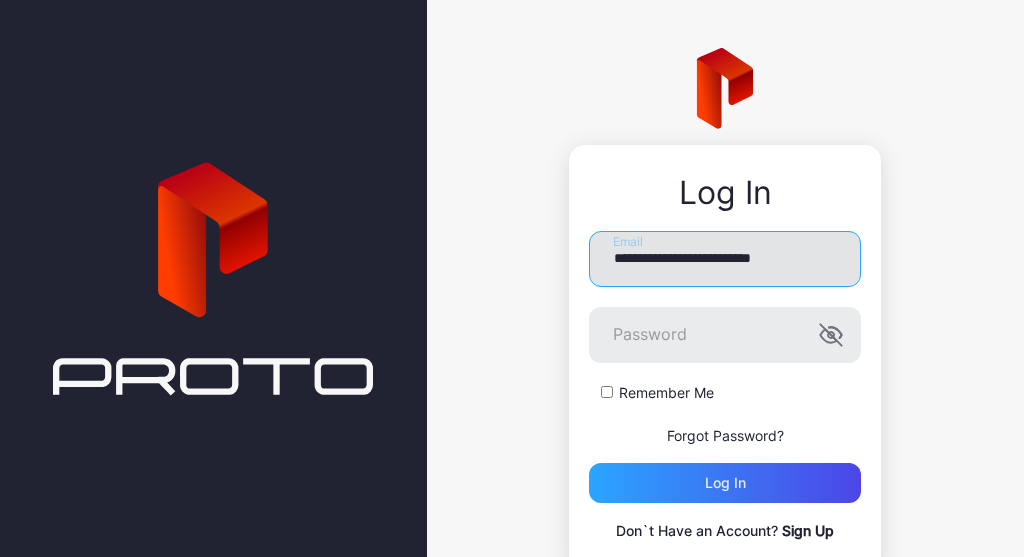 type on "**********" 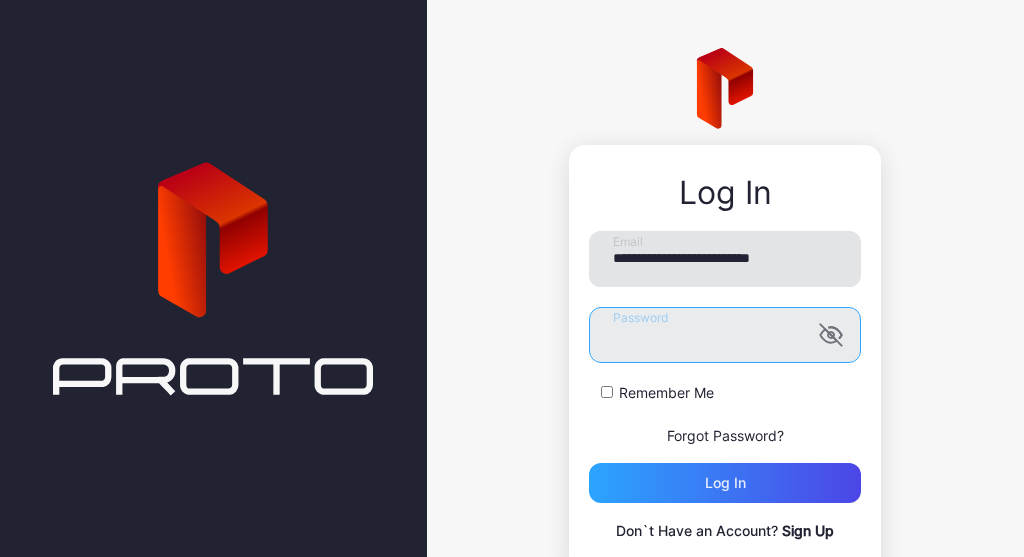 click on "Log in" at bounding box center (725, 483) 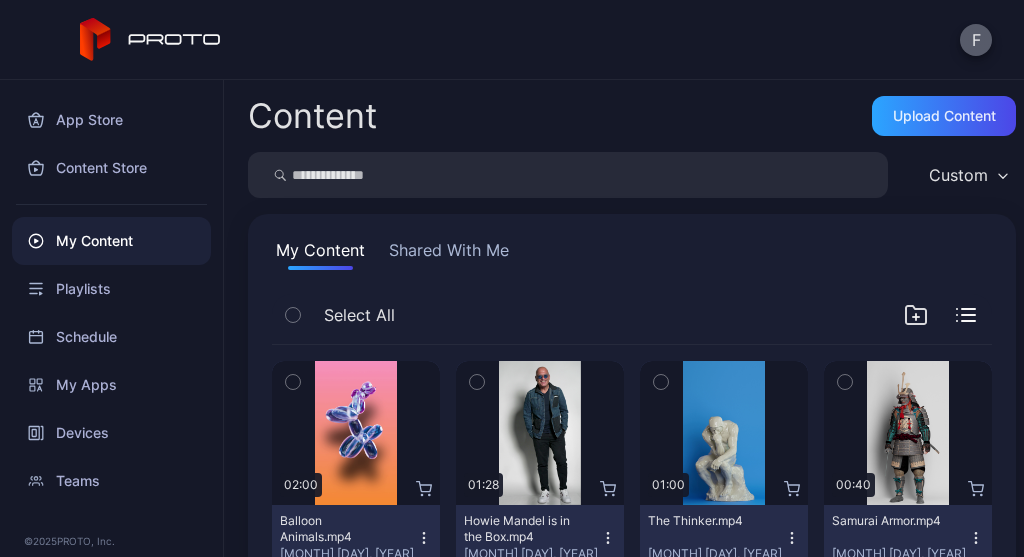 click on "F" at bounding box center [976, 40] 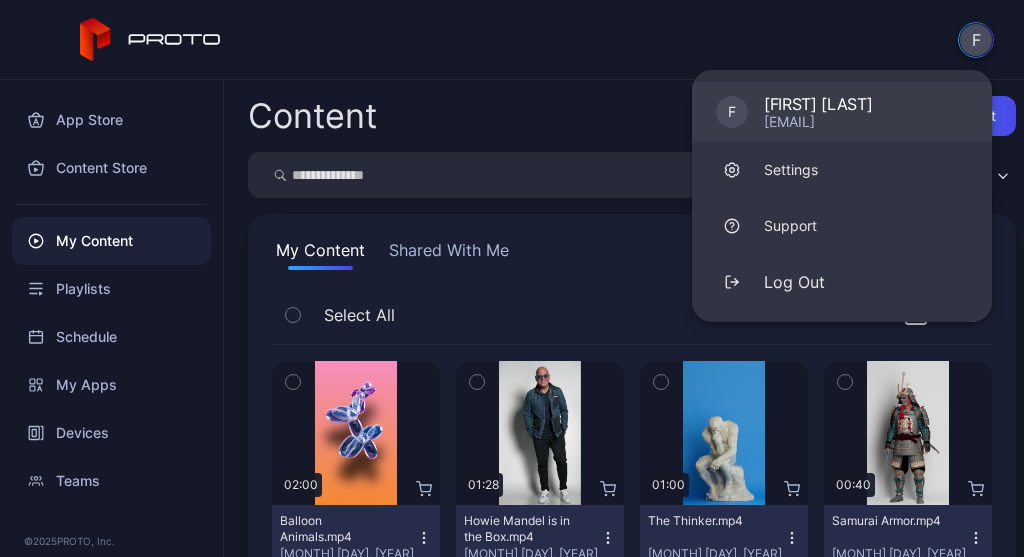 click on "[EMAIL]" at bounding box center (818, 122) 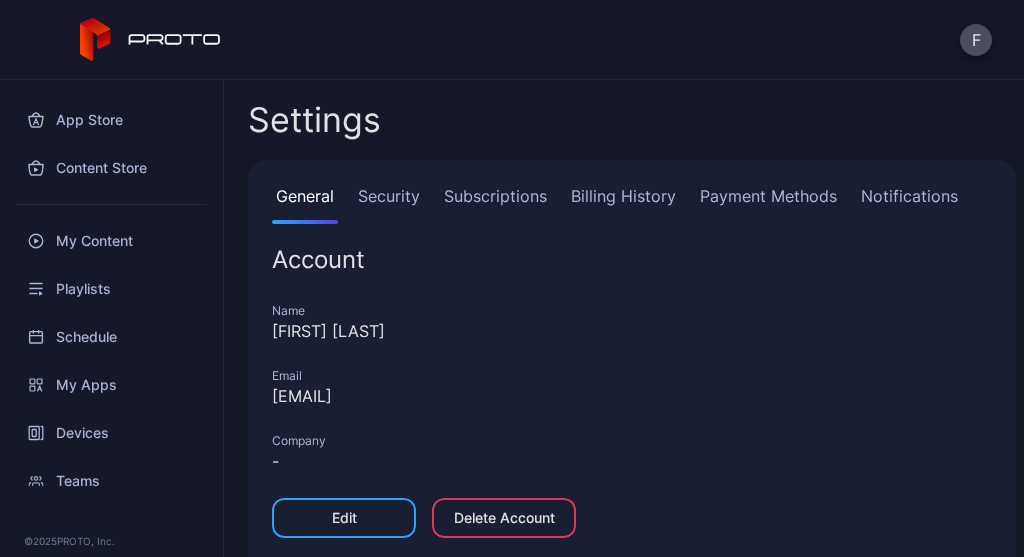 click on "Subscriptions" at bounding box center (495, 204) 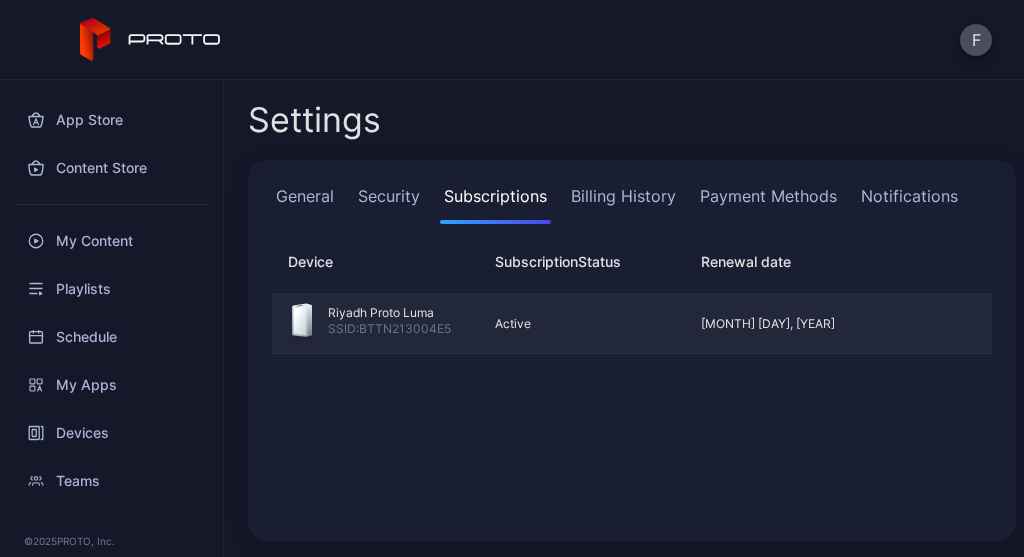 click on "[CITY] Proto Luma SSID: [SERIAL]" at bounding box center (375, 323) 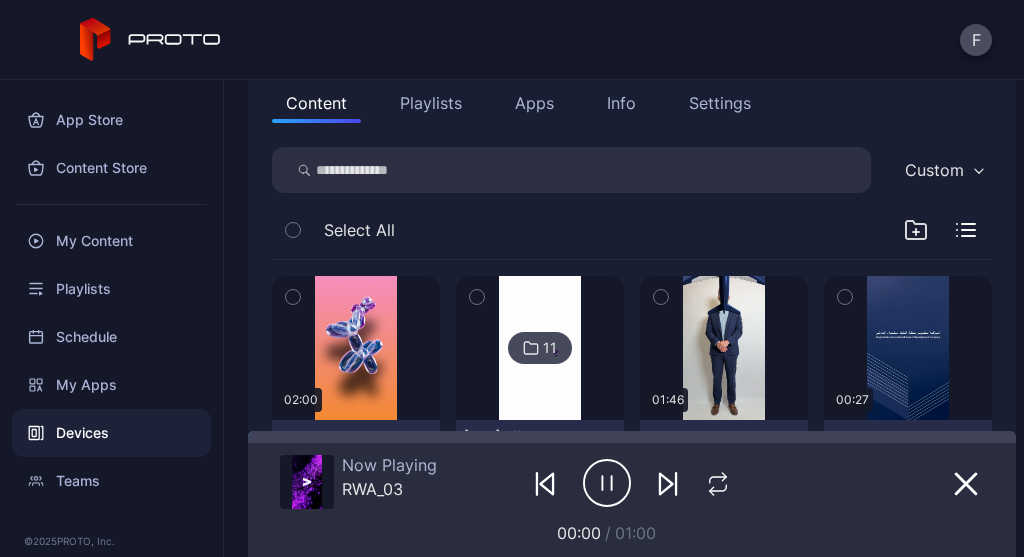 scroll, scrollTop: 0, scrollLeft: 0, axis: both 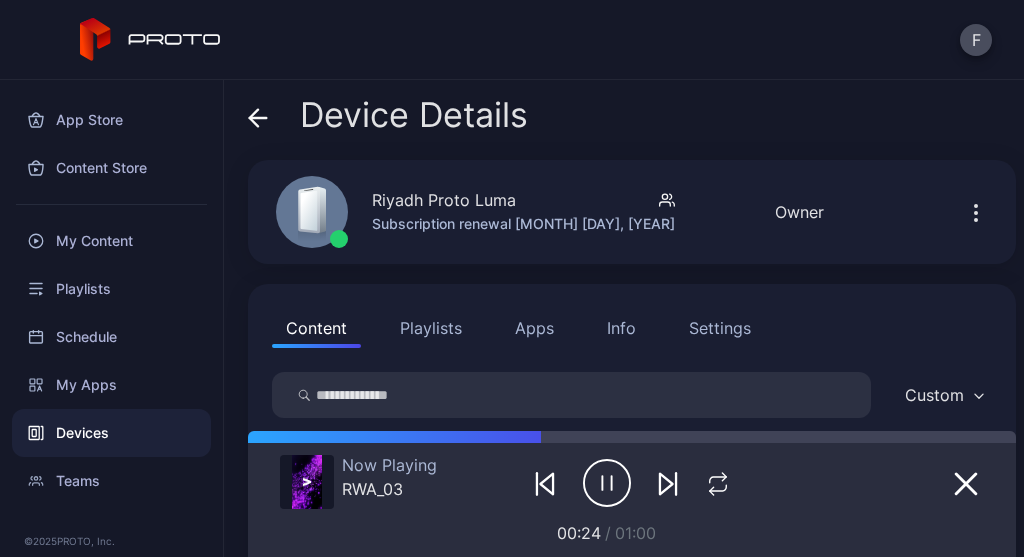 click 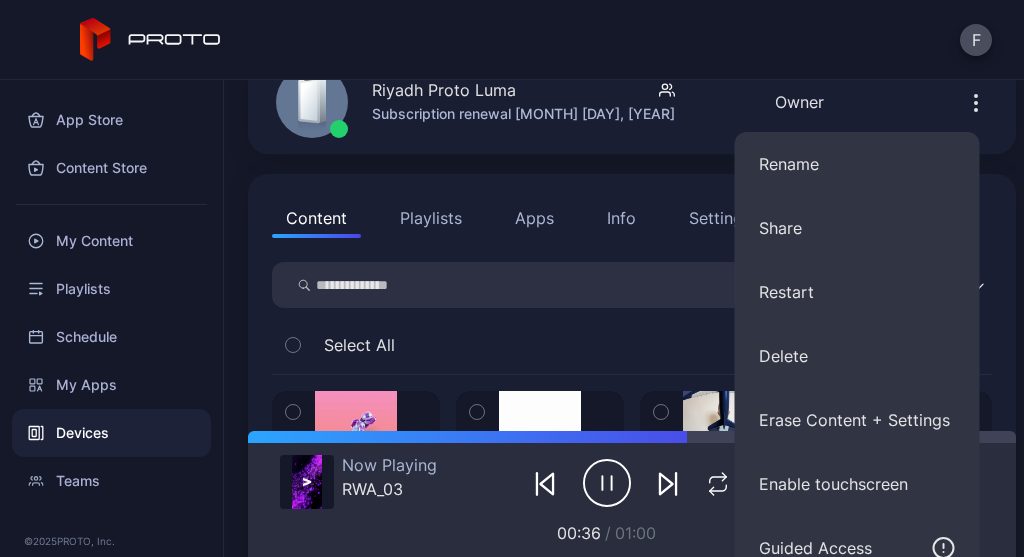 scroll, scrollTop: 39, scrollLeft: 0, axis: vertical 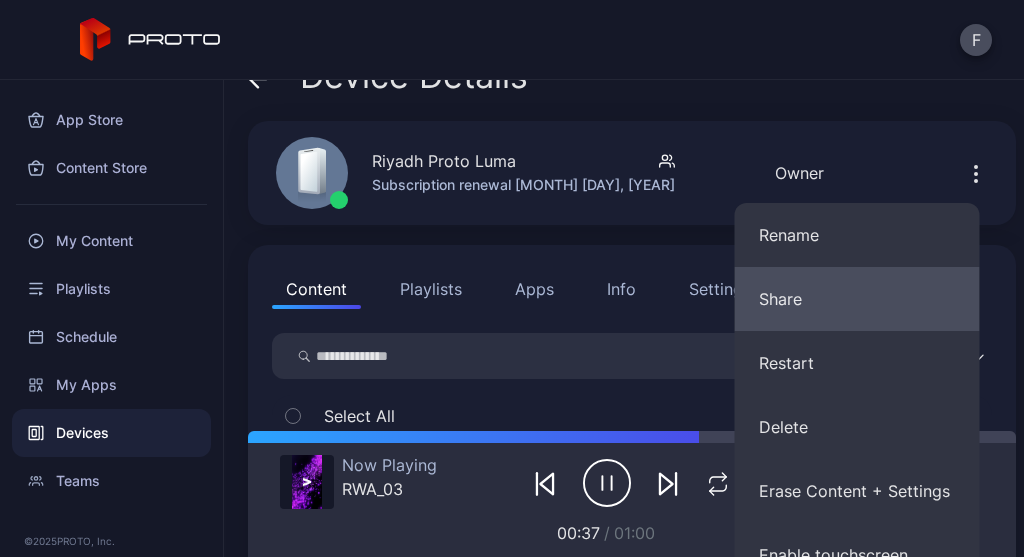 click on "Share" at bounding box center (857, 299) 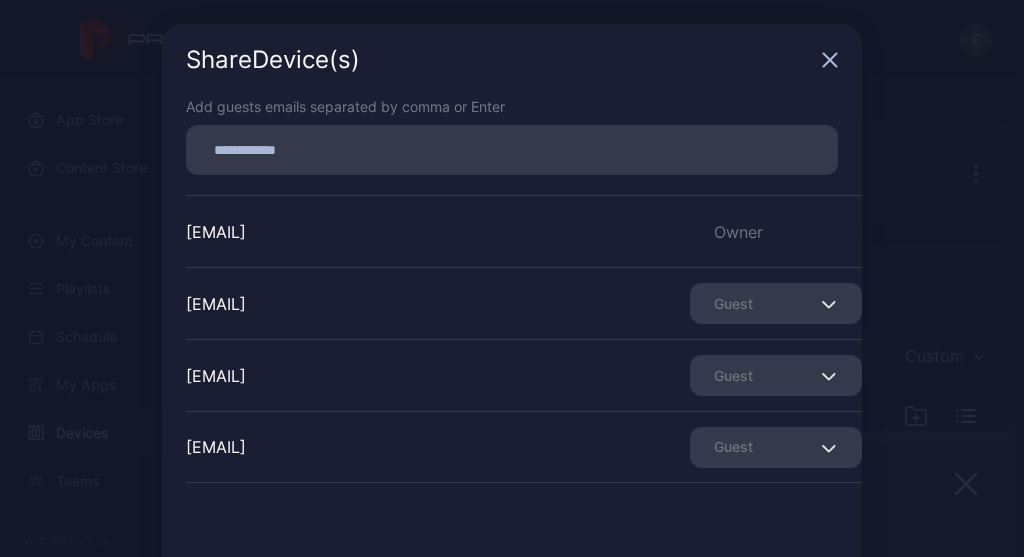 click on "Guest" at bounding box center (776, 303) 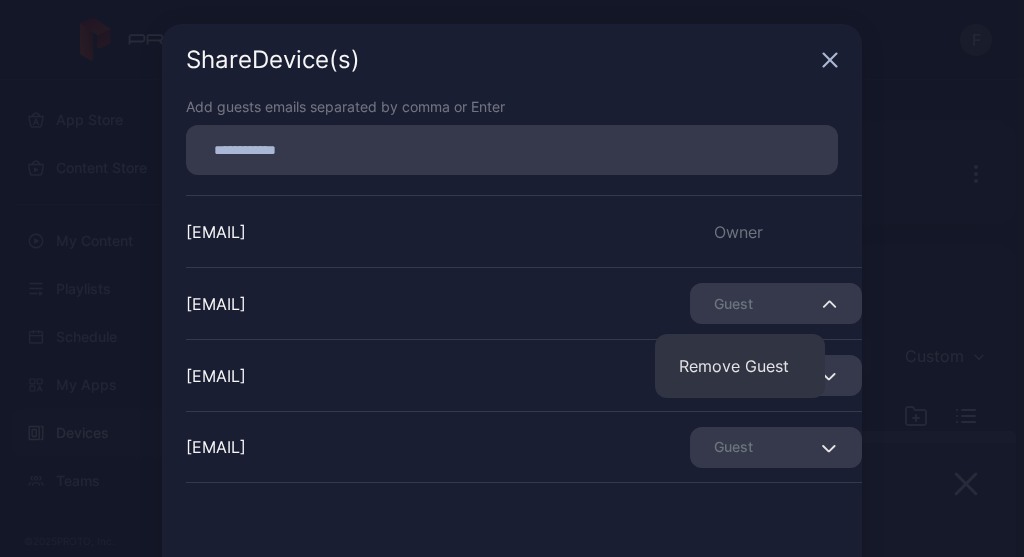 click on "Guest" at bounding box center (776, 303) 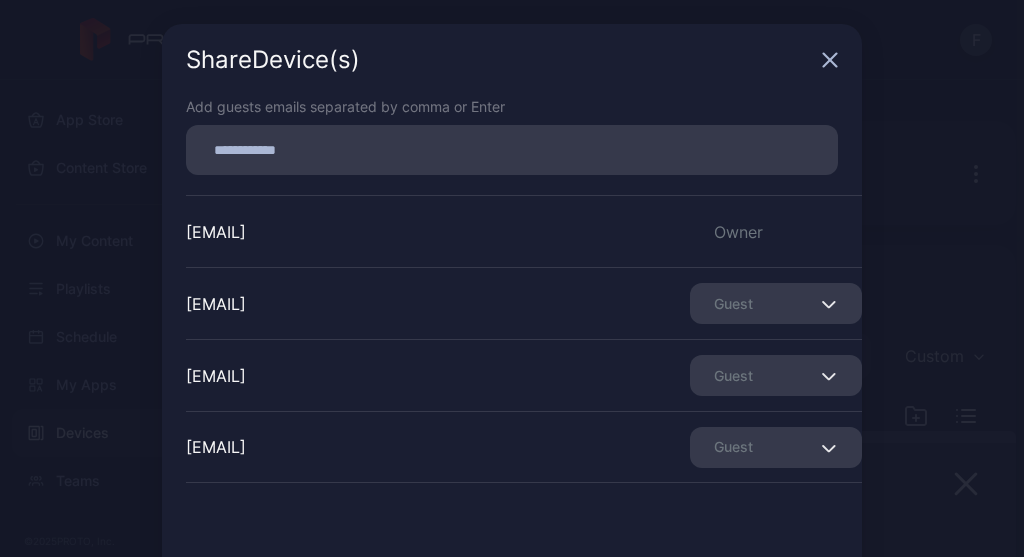 click on "Owner" at bounding box center [776, 232] 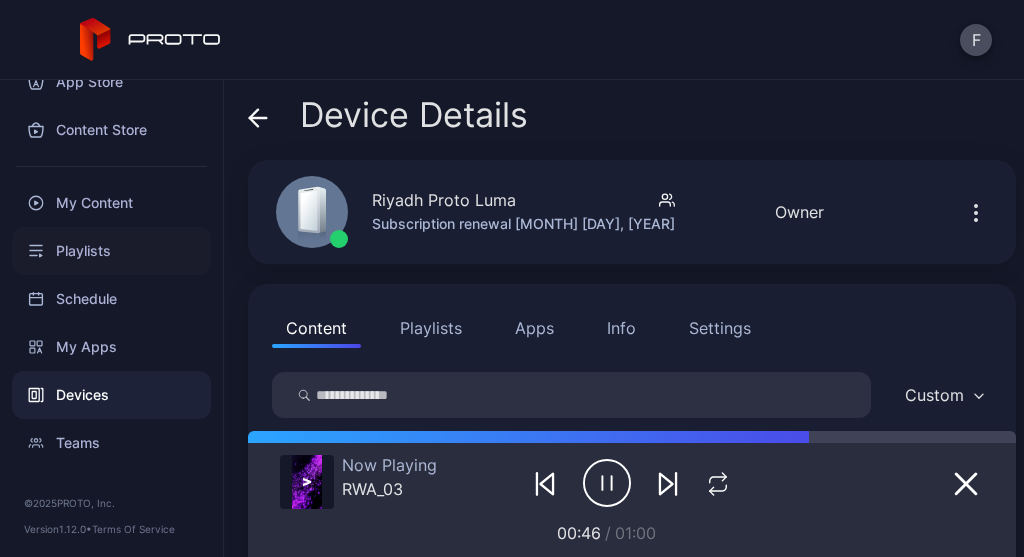 scroll, scrollTop: 40, scrollLeft: 0, axis: vertical 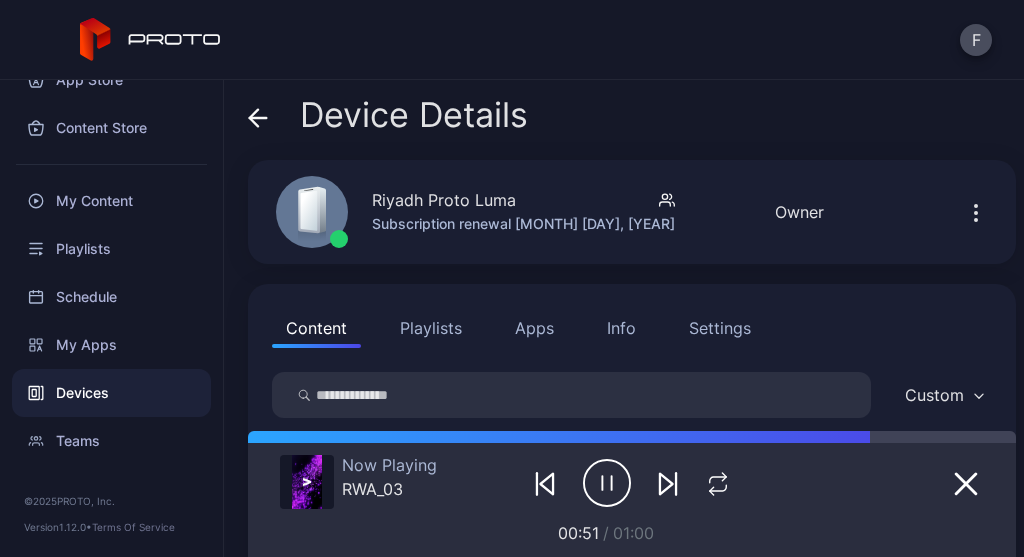 click on "Owner" at bounding box center [799, 212] 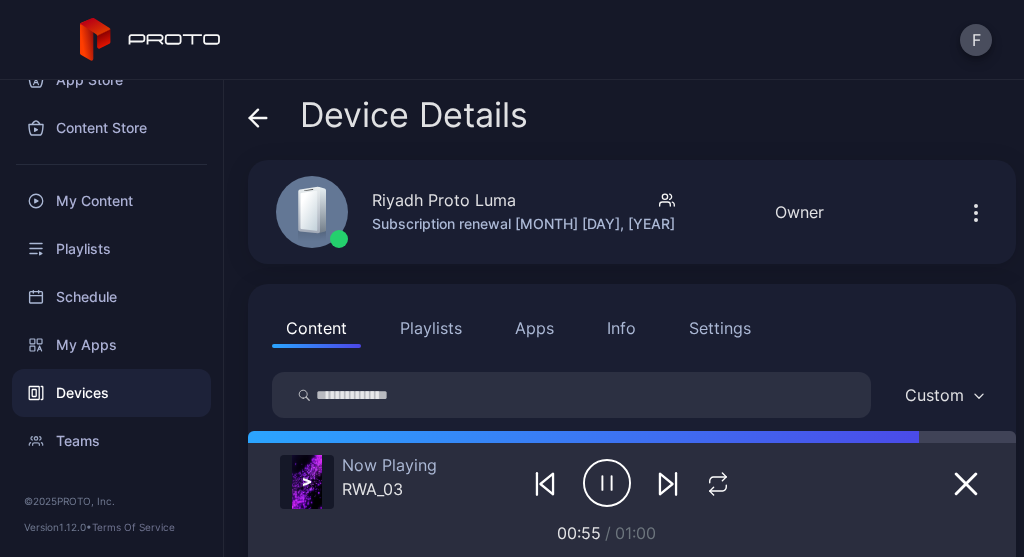 click on "Settings" at bounding box center (720, 328) 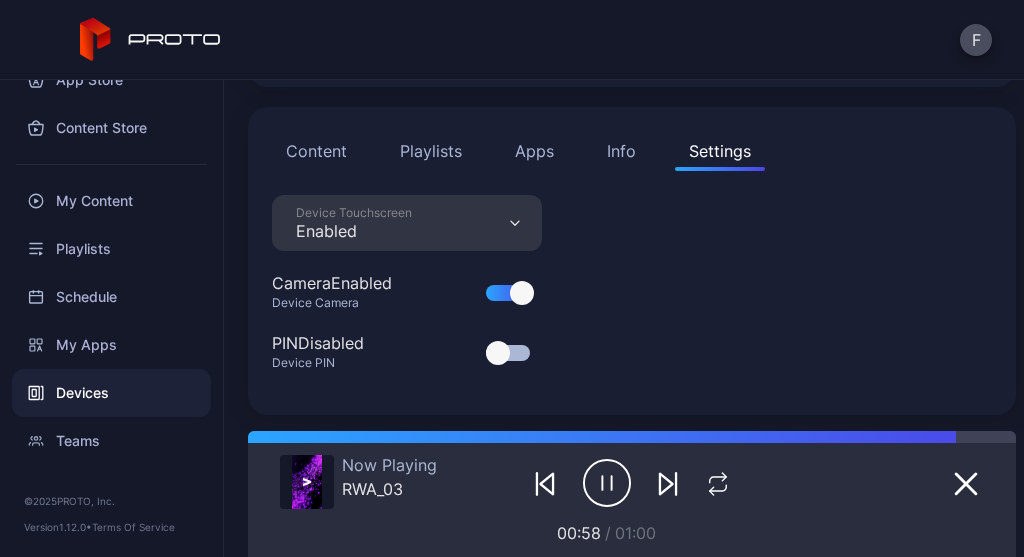 scroll, scrollTop: 0, scrollLeft: 0, axis: both 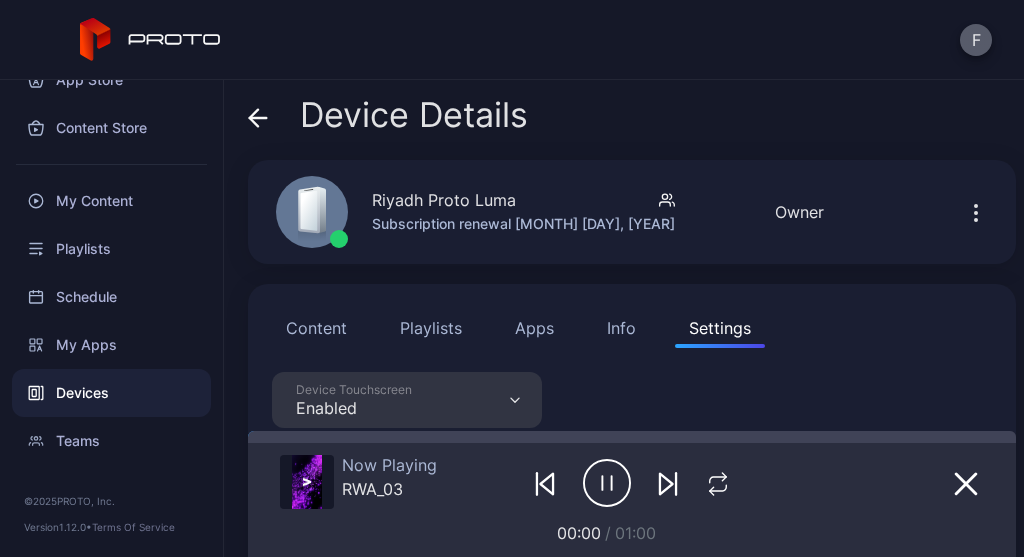 click on "F" at bounding box center [976, 40] 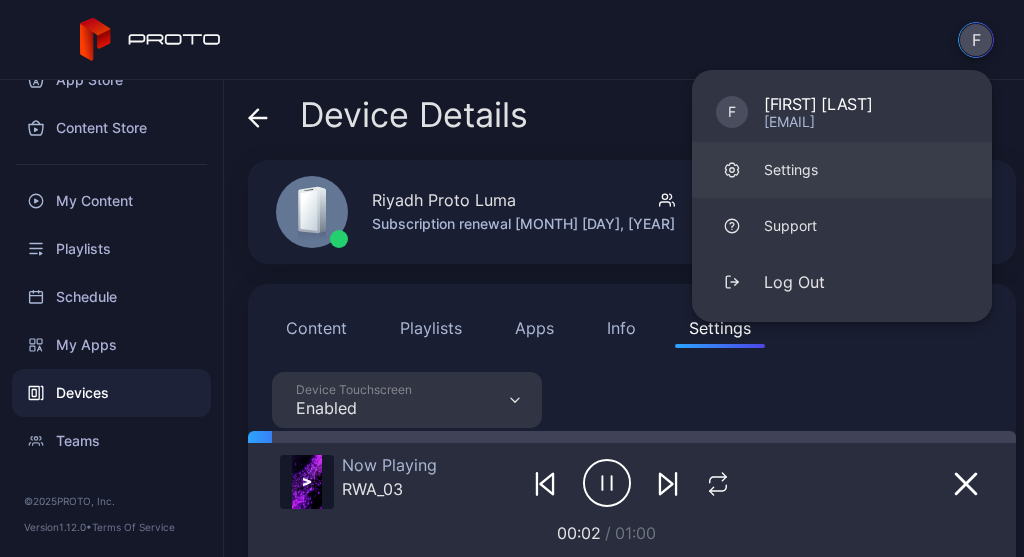click on "Settings" at bounding box center (842, 170) 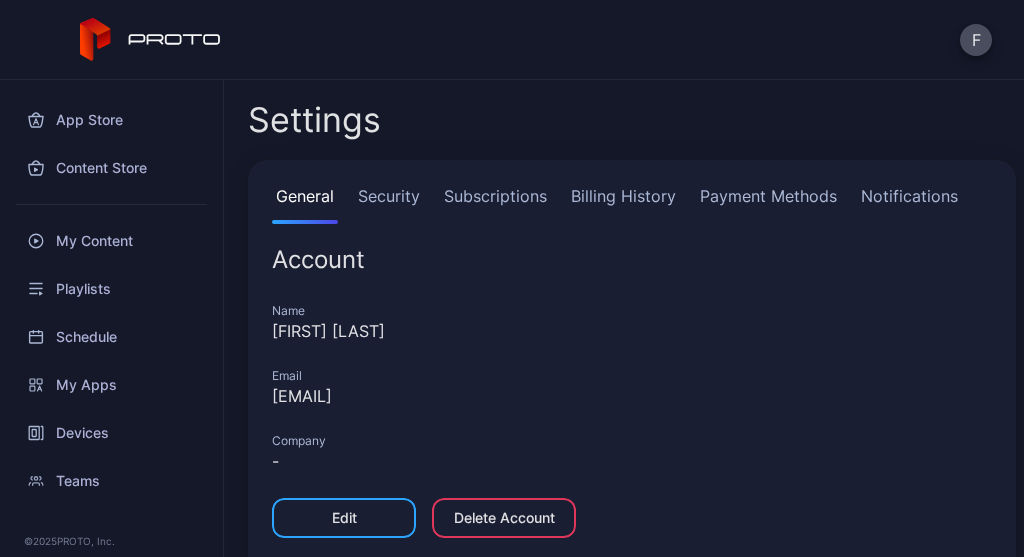 scroll, scrollTop: 41, scrollLeft: 0, axis: vertical 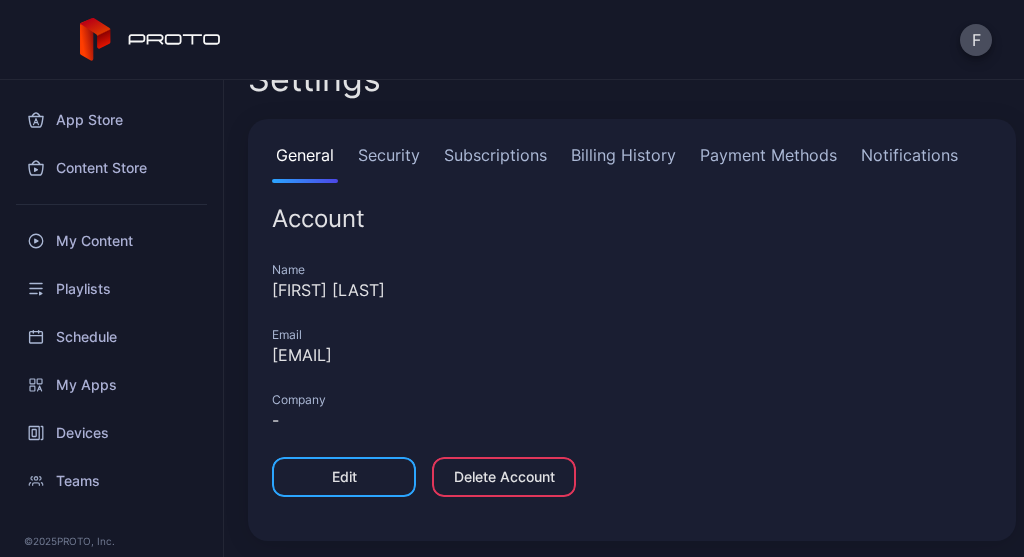 click on "Edit" at bounding box center (344, 477) 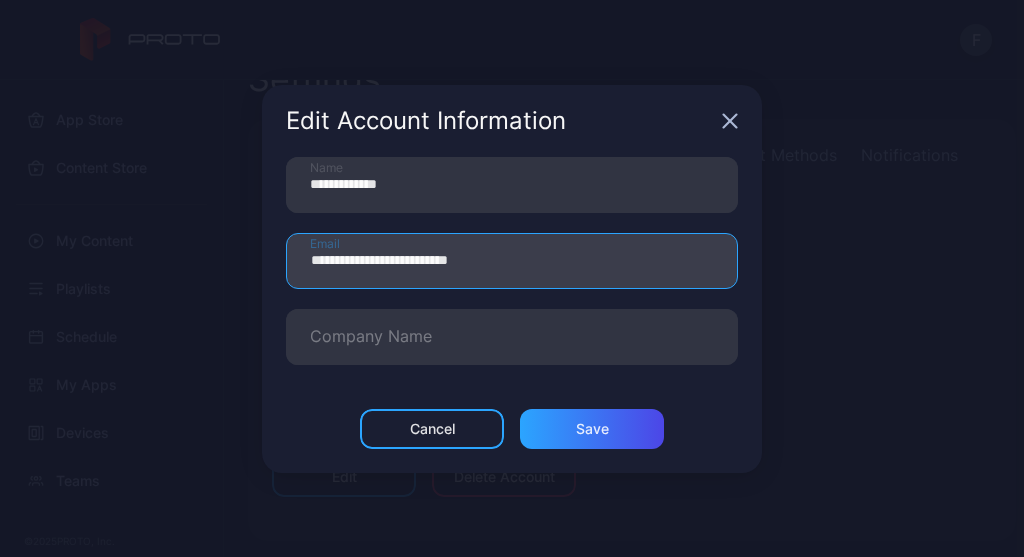 click on "**********" at bounding box center [512, 261] 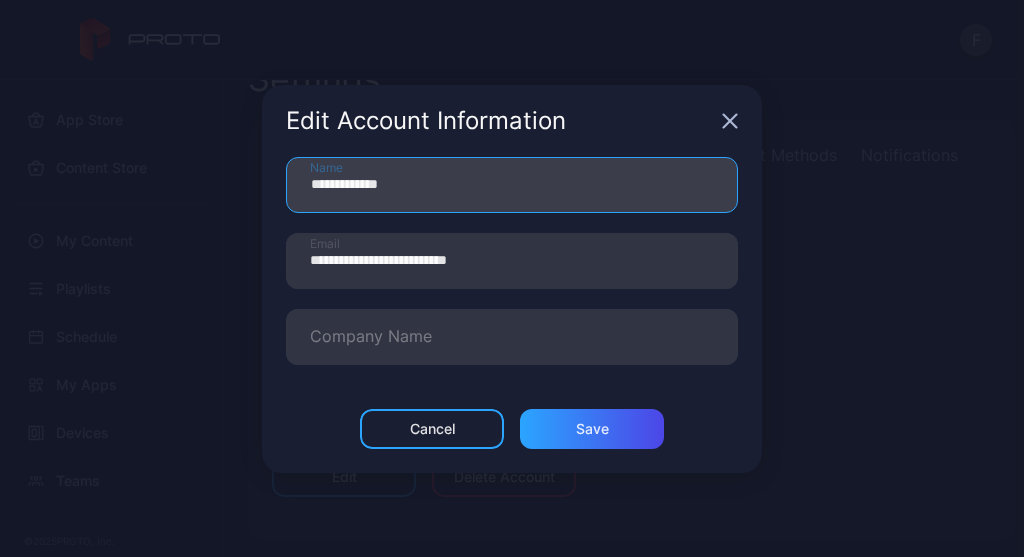 click on "**********" at bounding box center [512, 185] 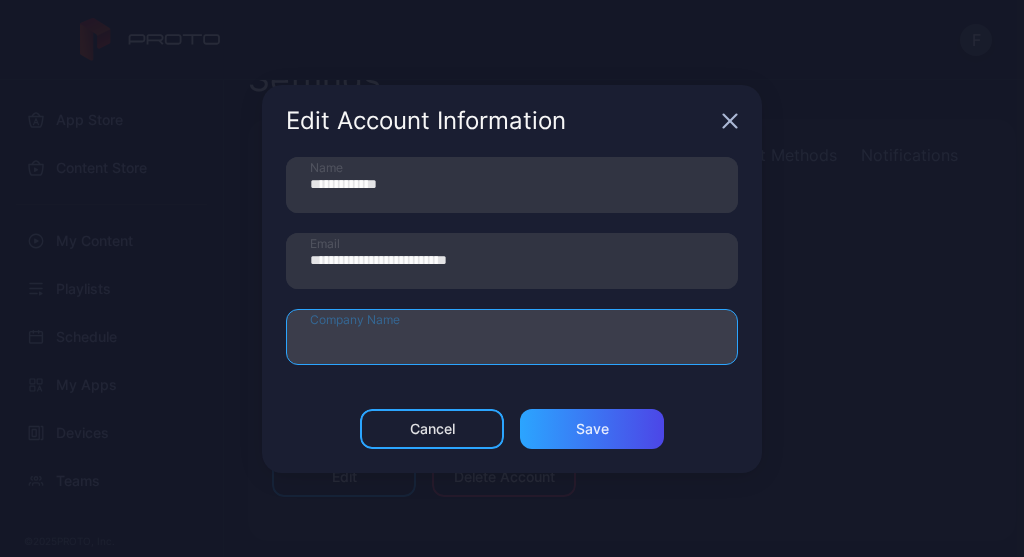 click on "Company Name" at bounding box center (512, 337) 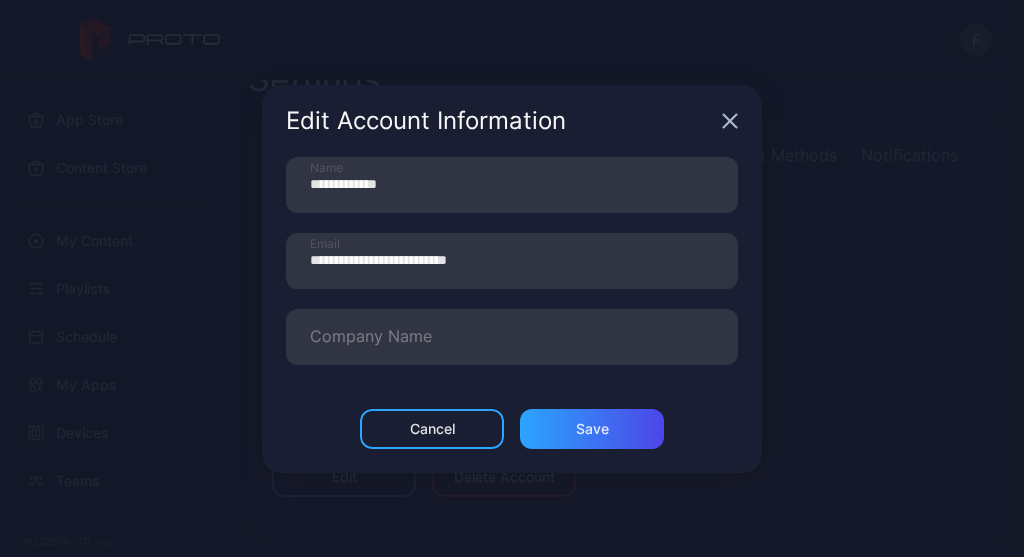 click on "Edit Account Information" at bounding box center (512, 121) 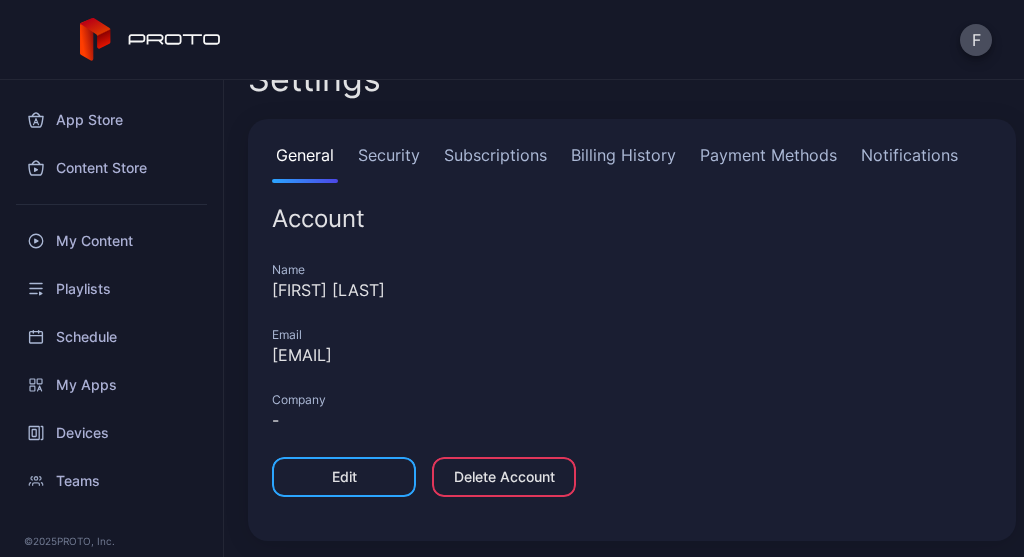 click on "Security" at bounding box center (389, 163) 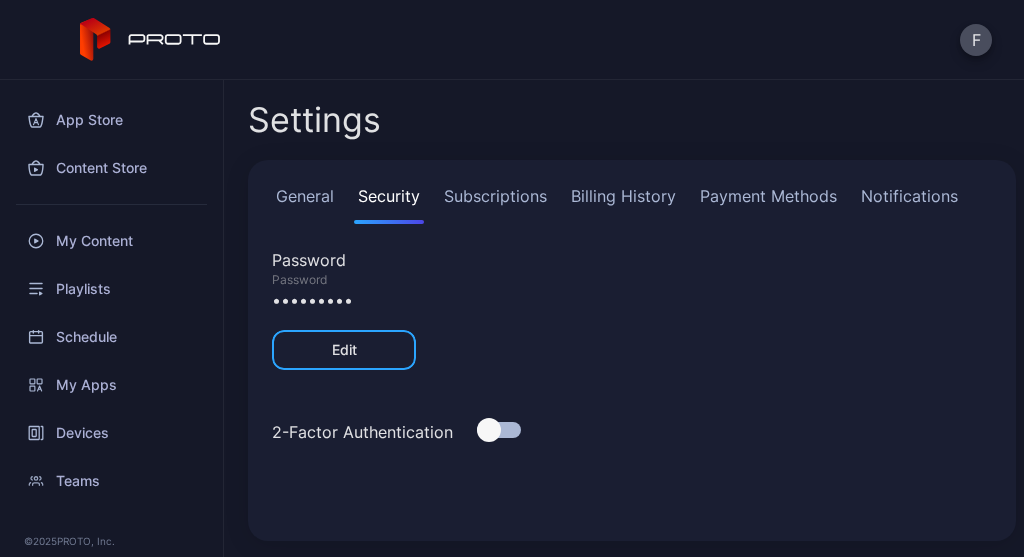click on "Subscriptions" at bounding box center [495, 204] 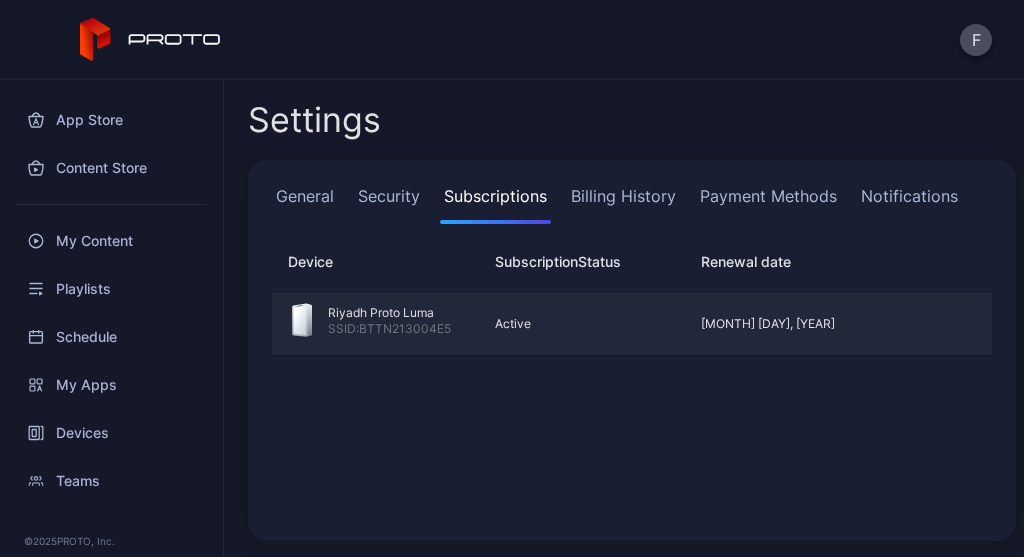 click on "Active" at bounding box center [574, 324] 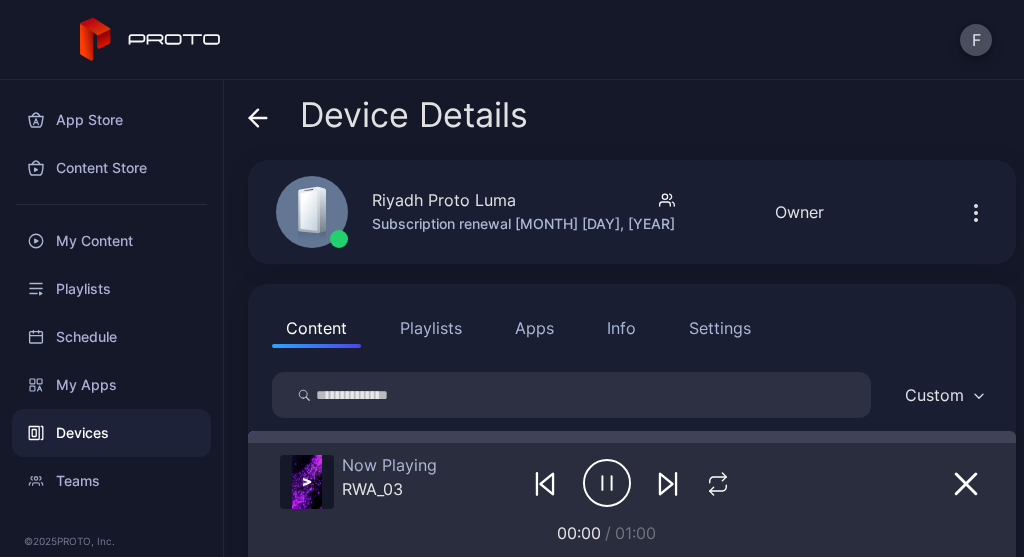 click 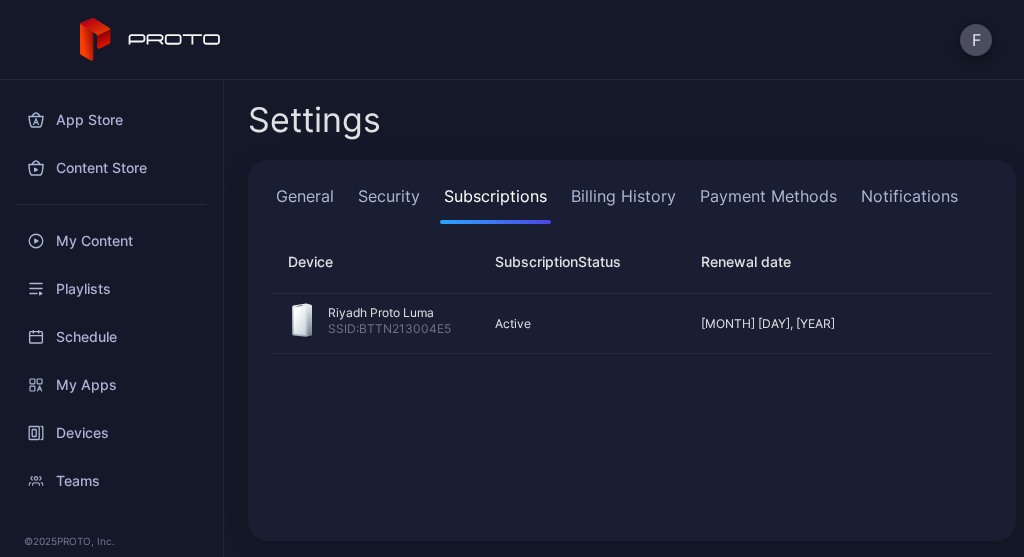 click on "Billing History" at bounding box center [623, 204] 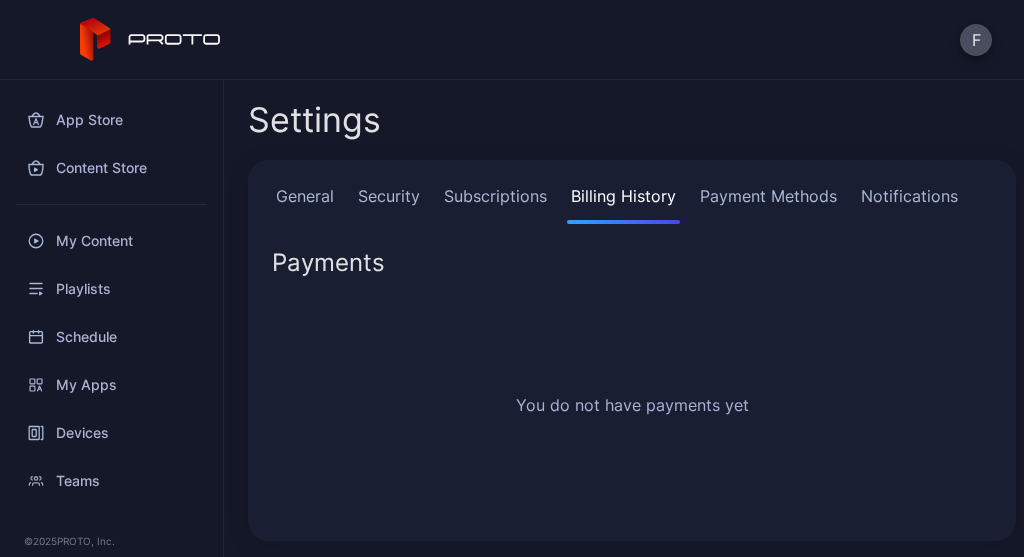 click on "Payment Methods" at bounding box center [768, 204] 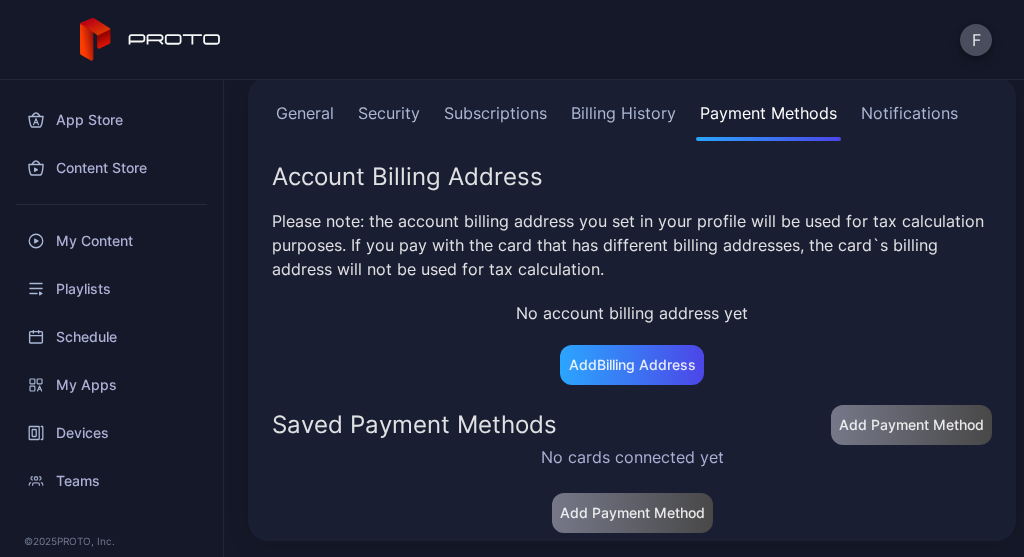 scroll, scrollTop: 0, scrollLeft: 0, axis: both 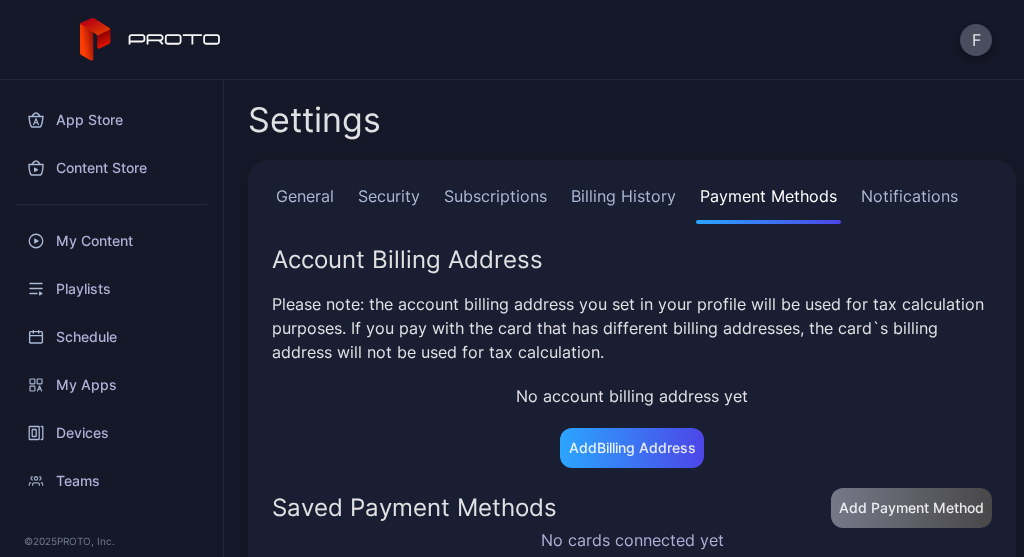 click on "Notifications" at bounding box center (909, 204) 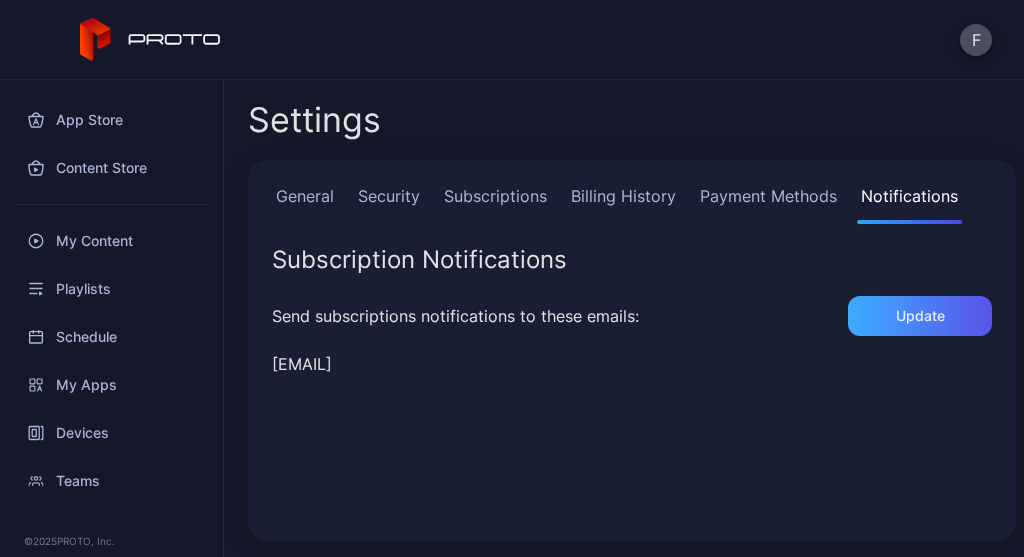 click on "Update" at bounding box center [920, 316] 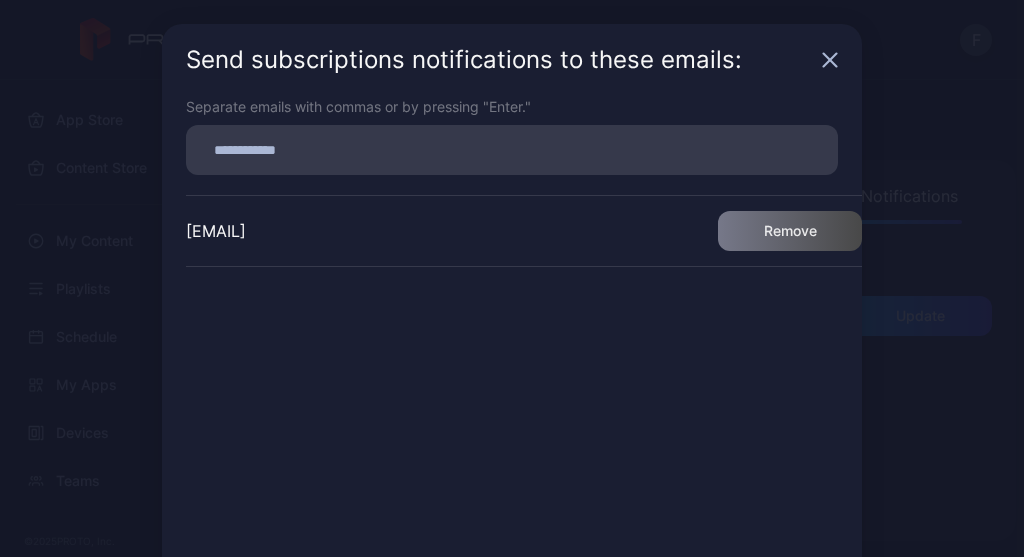 click at bounding box center [518, 150] 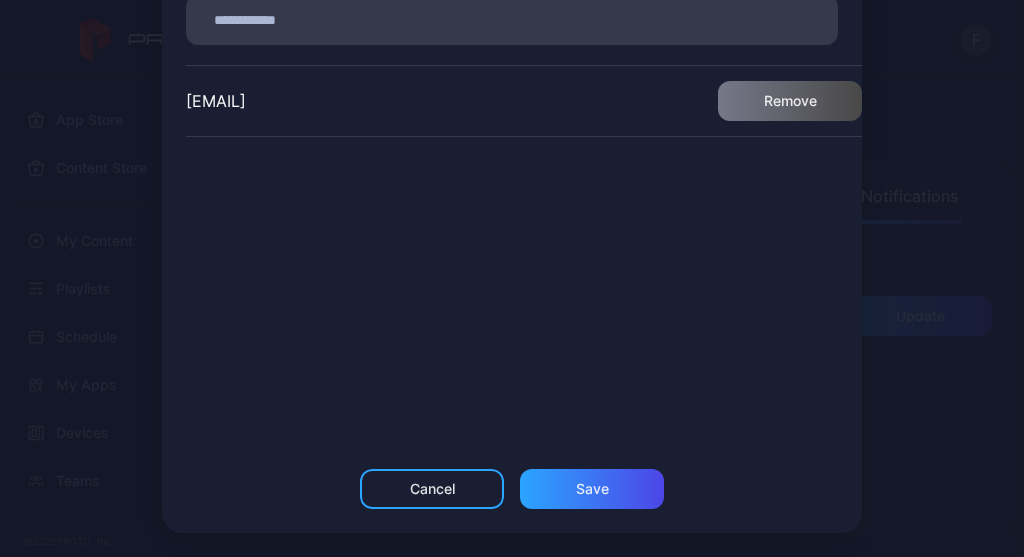 scroll, scrollTop: 0, scrollLeft: 0, axis: both 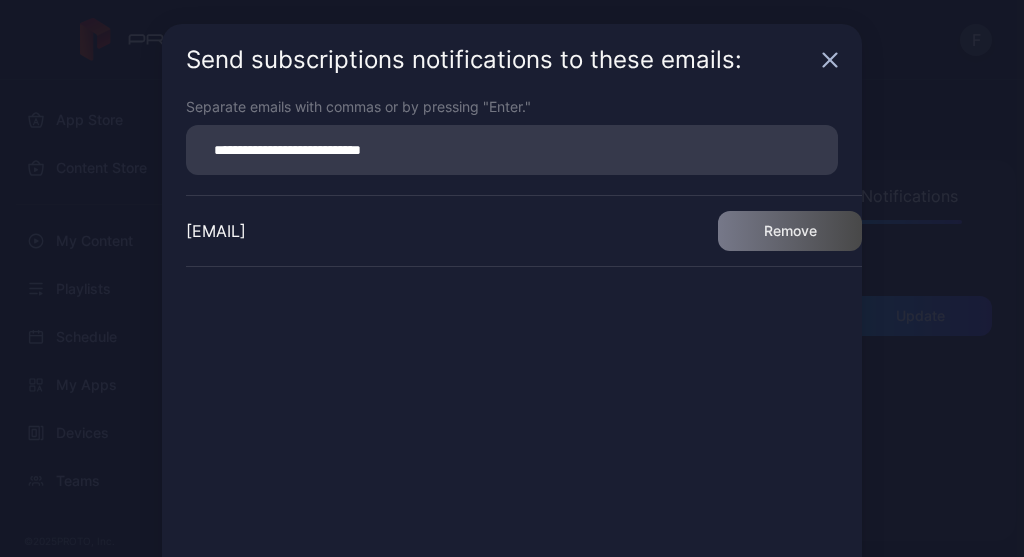 type on "**********" 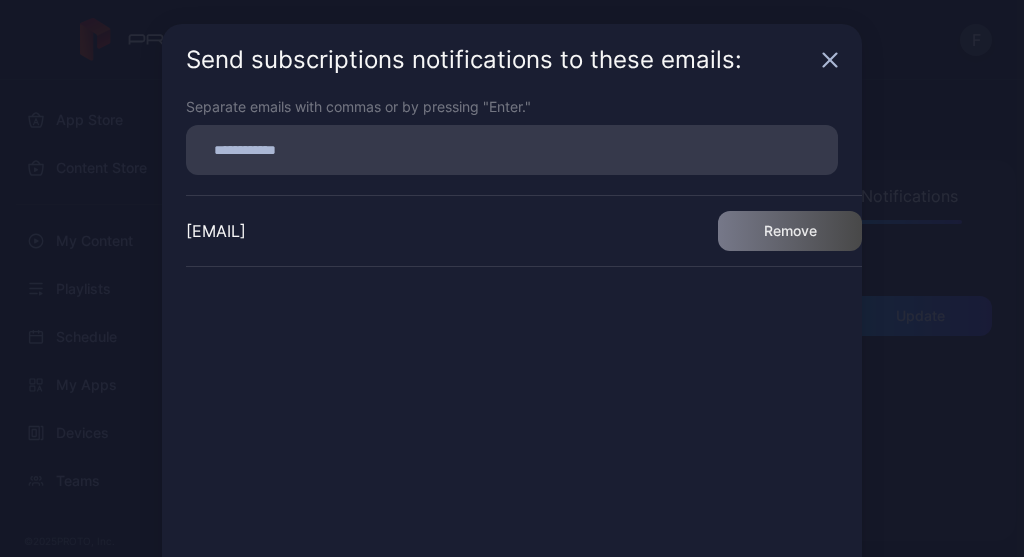 click on "[EMAIL] Remove" at bounding box center (524, 345) 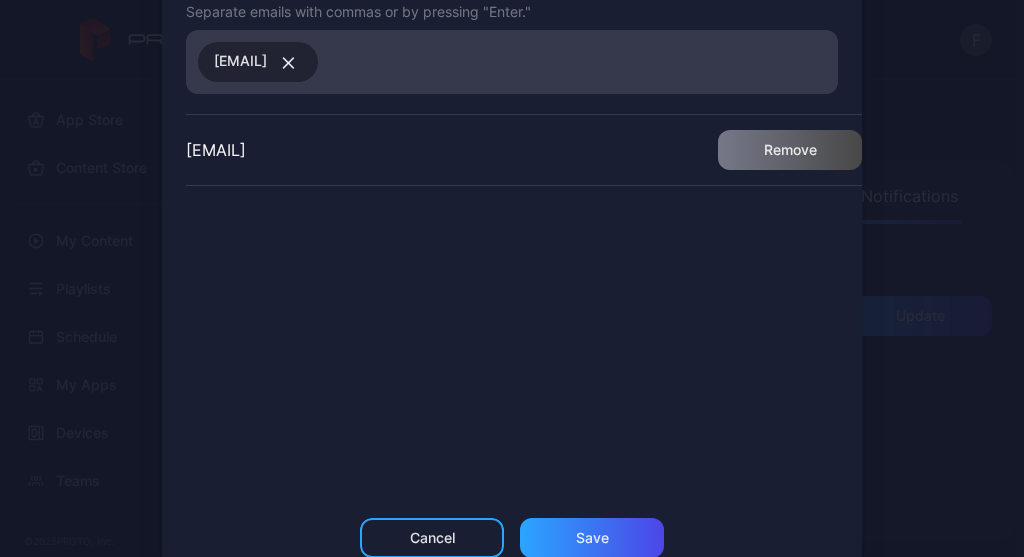scroll, scrollTop: 147, scrollLeft: 0, axis: vertical 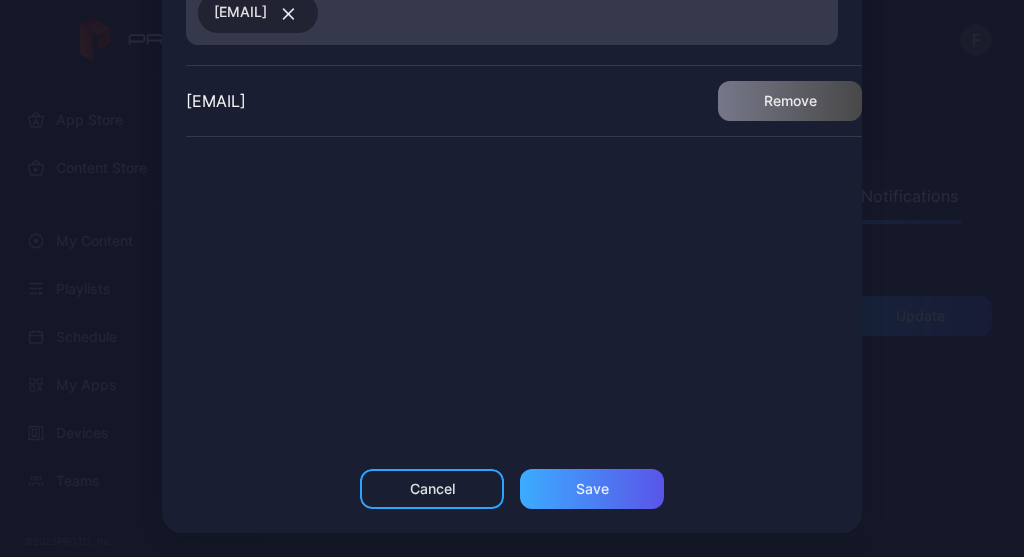 click on "Save" at bounding box center [592, 489] 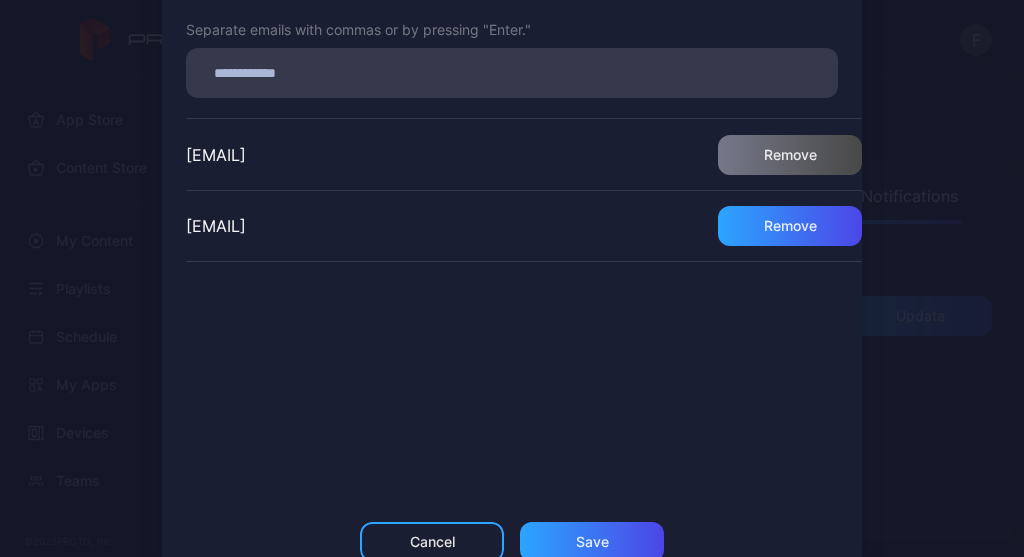 scroll, scrollTop: 0, scrollLeft: 0, axis: both 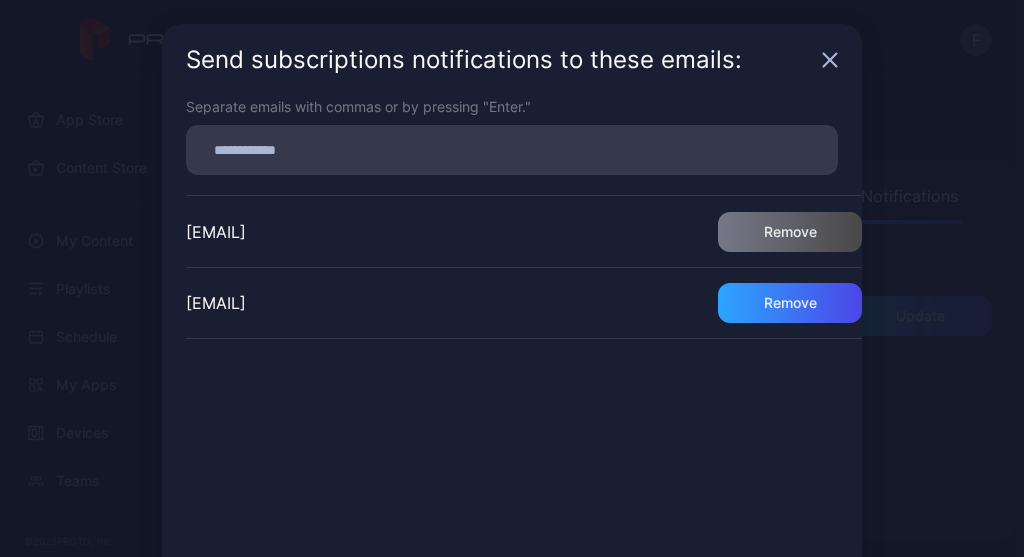 click on "Send subscriptions notifications to these emails:" at bounding box center [512, 60] 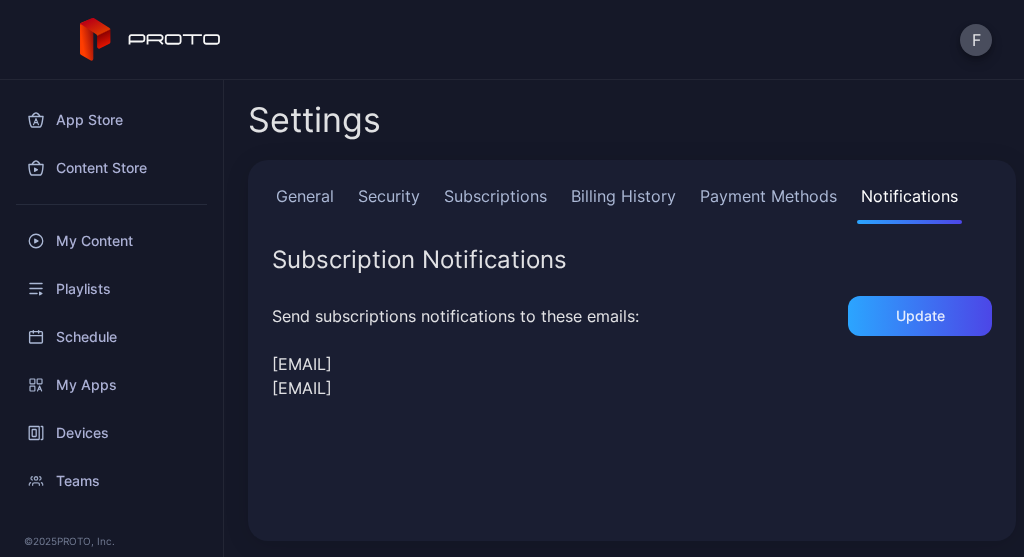 click on "Payment Methods" at bounding box center [768, 204] 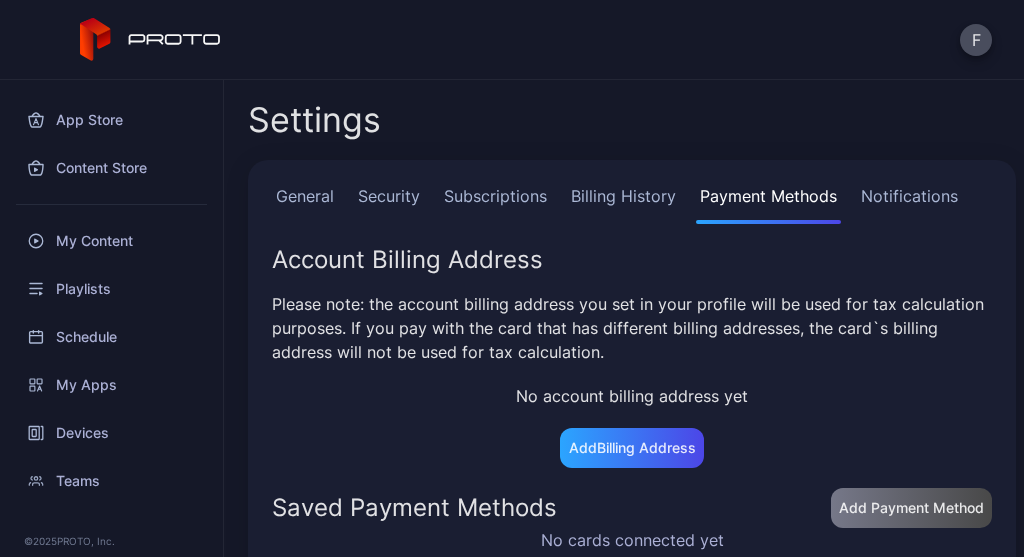 click on "General Security Subscriptions Billing History Payment Methods Notifications Account Billing Address Please note: the account billing address you set in your profile will be used for tax calculation purposes. If you pay with the card that has different billing addresses, the card`s billing address will not be used for tax calculation. No account billing address yet Add Billing Address Saved Payment Methods Add Payment Method No cards connected yet Add Payment Method" at bounding box center (632, 392) 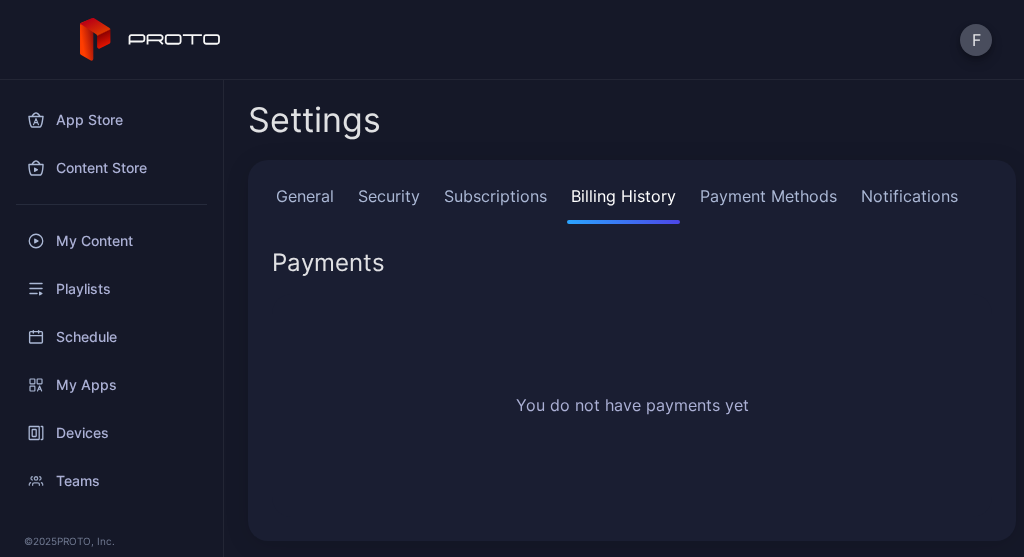 click on "Subscriptions" at bounding box center [495, 204] 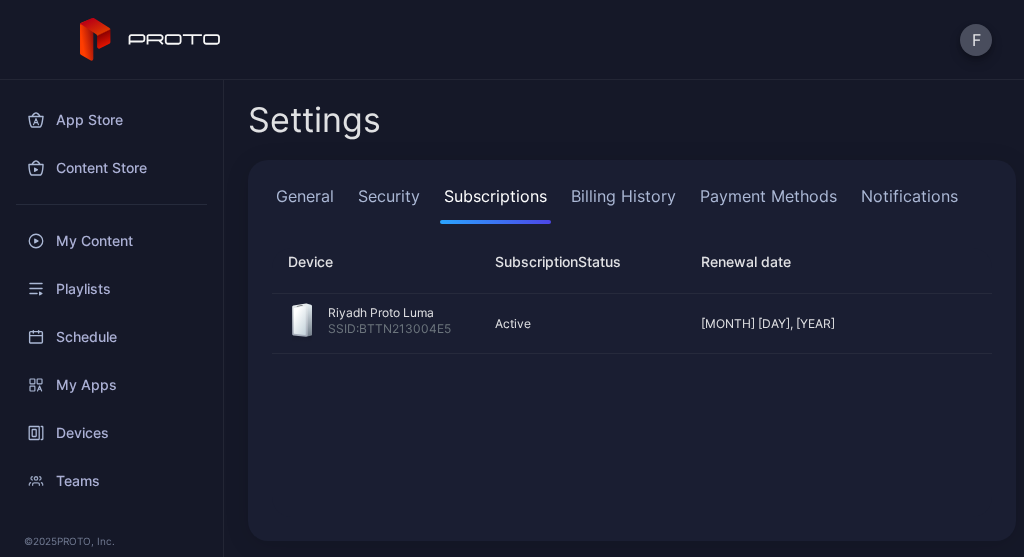 click on "Security" at bounding box center (389, 204) 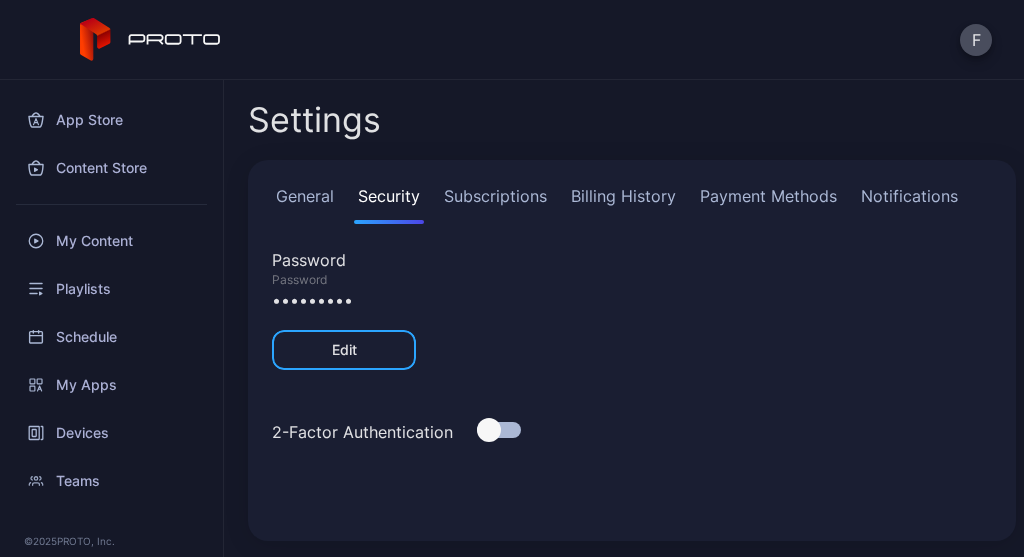 click on "General" at bounding box center [305, 204] 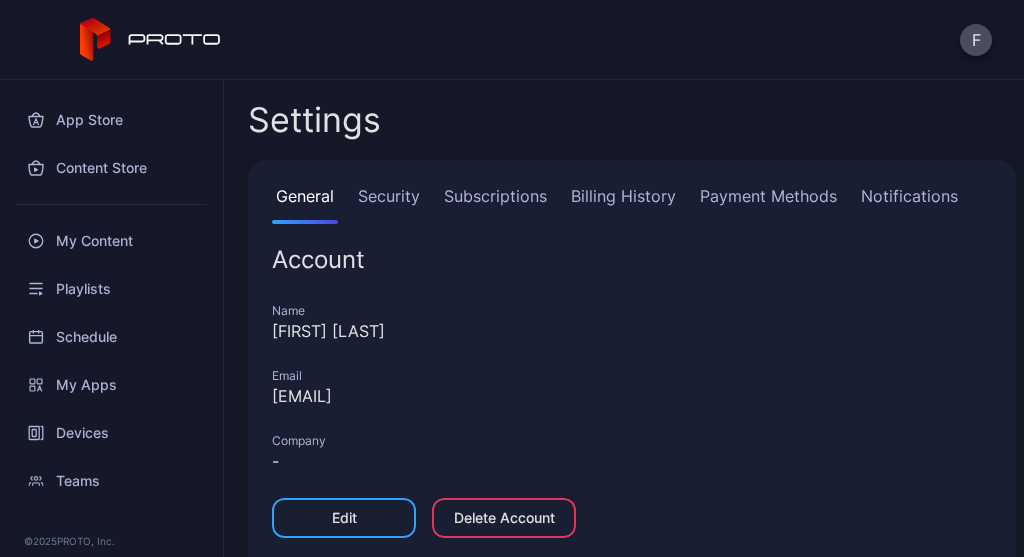 scroll, scrollTop: 41, scrollLeft: 0, axis: vertical 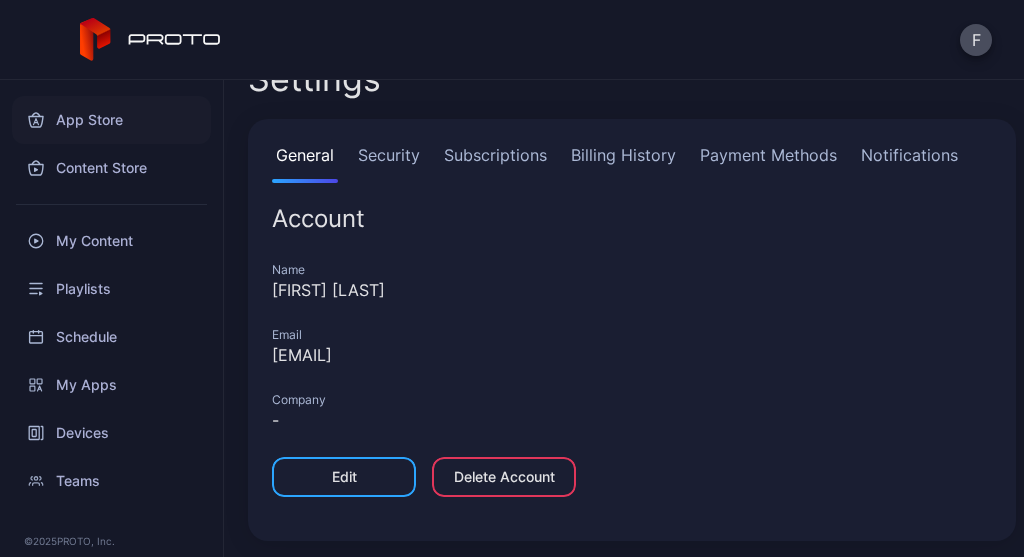 click on "App Store" at bounding box center [111, 120] 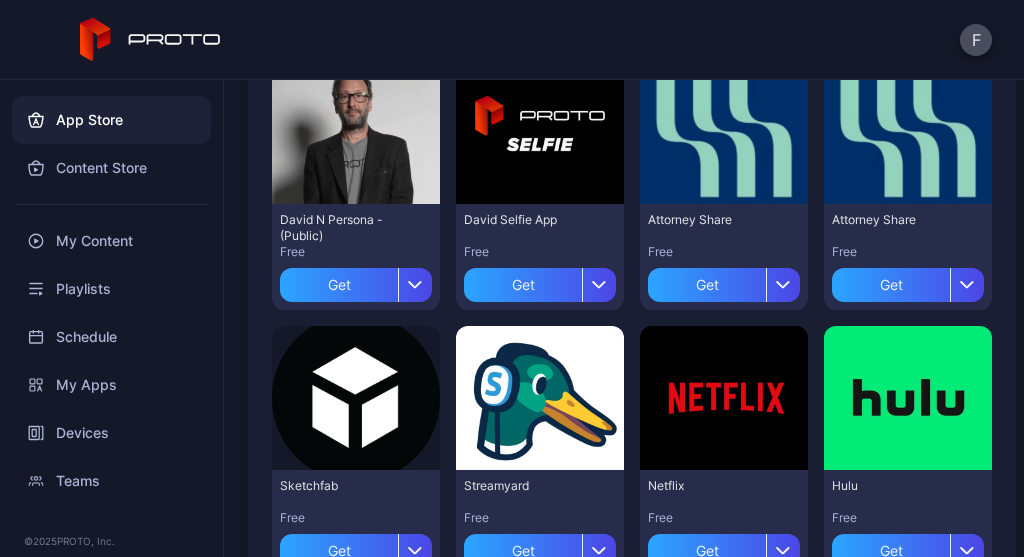 scroll, scrollTop: 345, scrollLeft: 0, axis: vertical 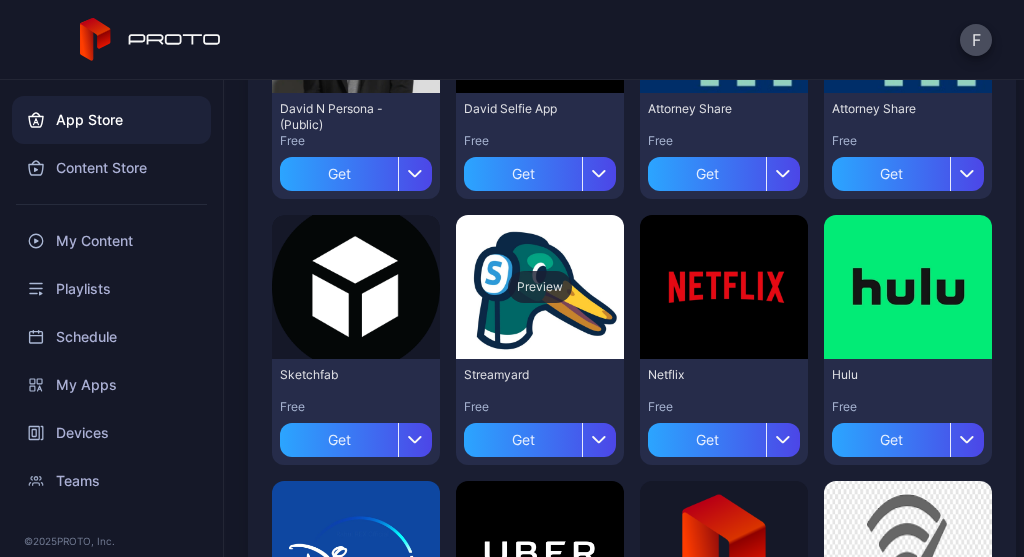 click on "Preview" at bounding box center (540, 287) 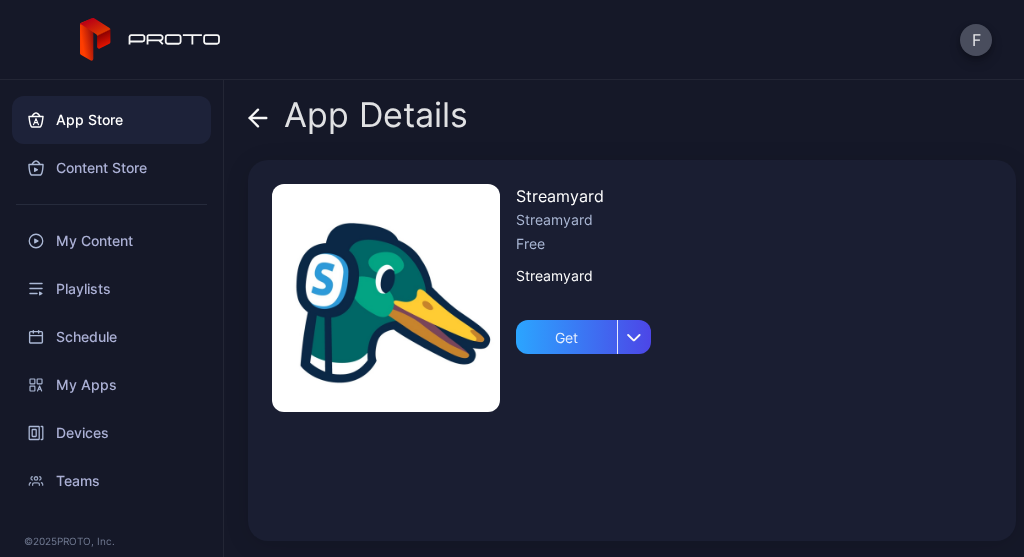 click at bounding box center [386, 298] 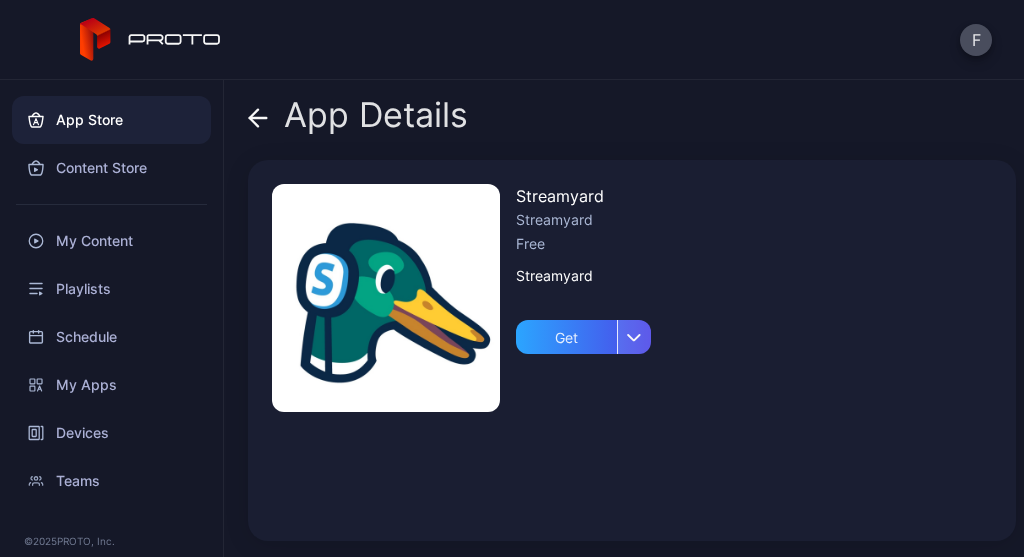 click at bounding box center (634, 337) 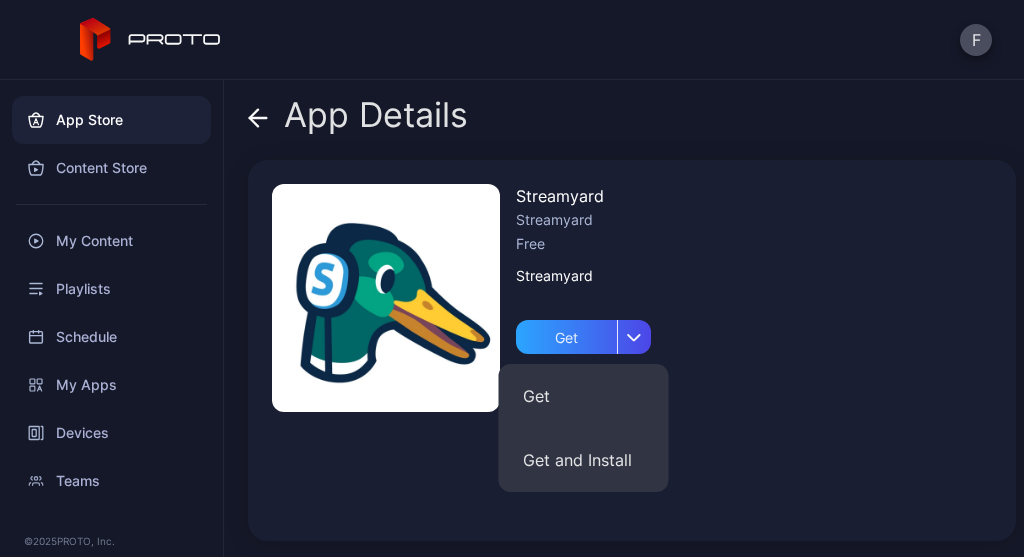 click at bounding box center [386, 298] 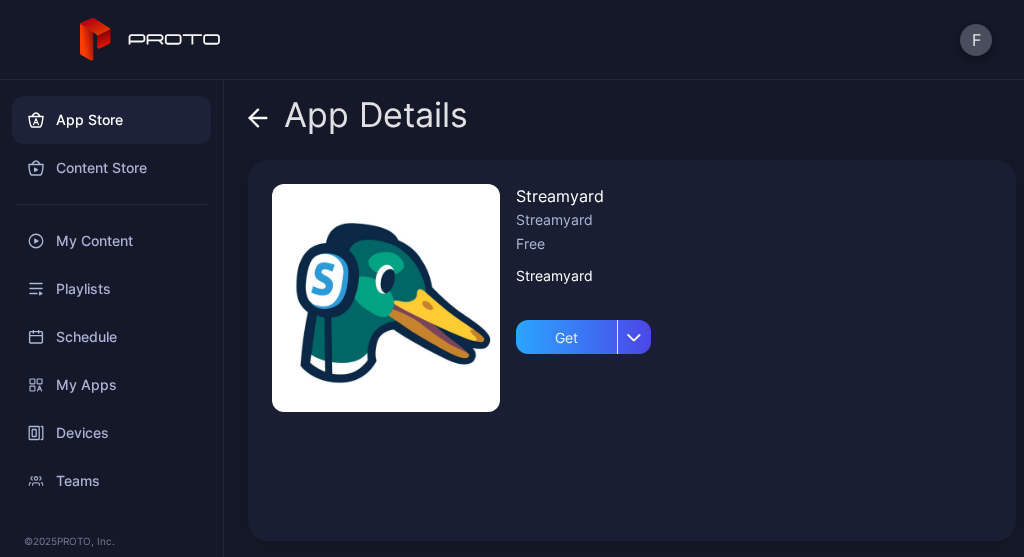 click at bounding box center (386, 298) 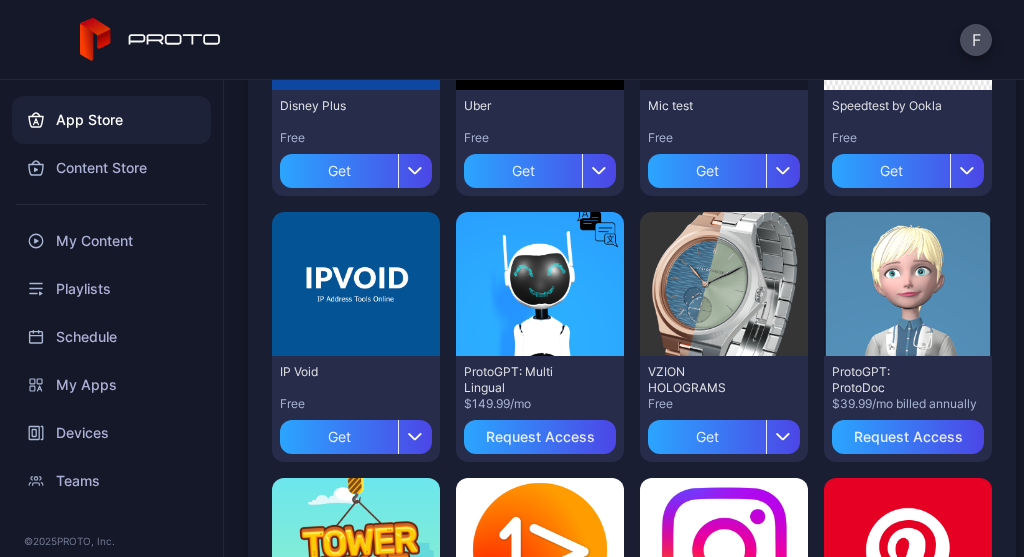 scroll, scrollTop: 640, scrollLeft: 0, axis: vertical 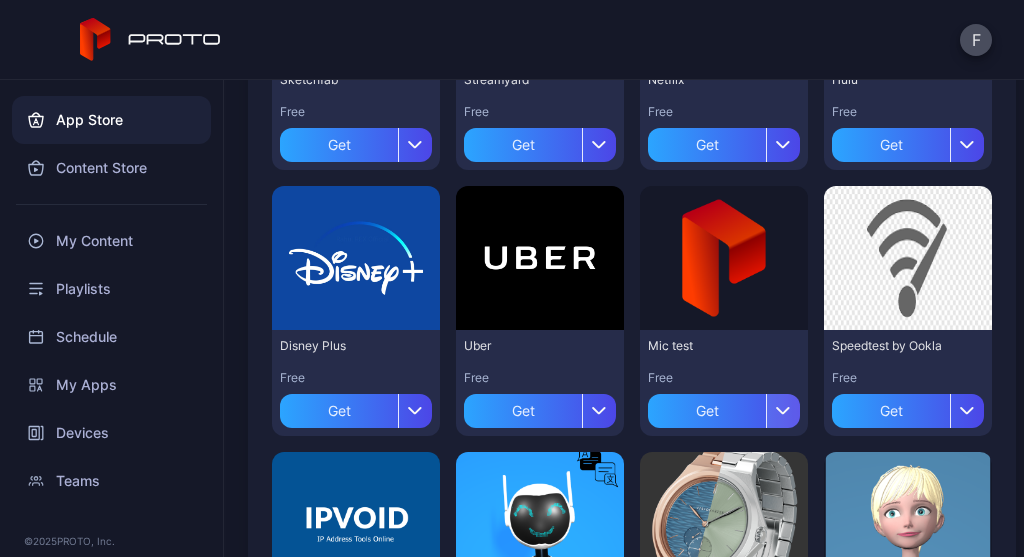 click at bounding box center (783, 411) 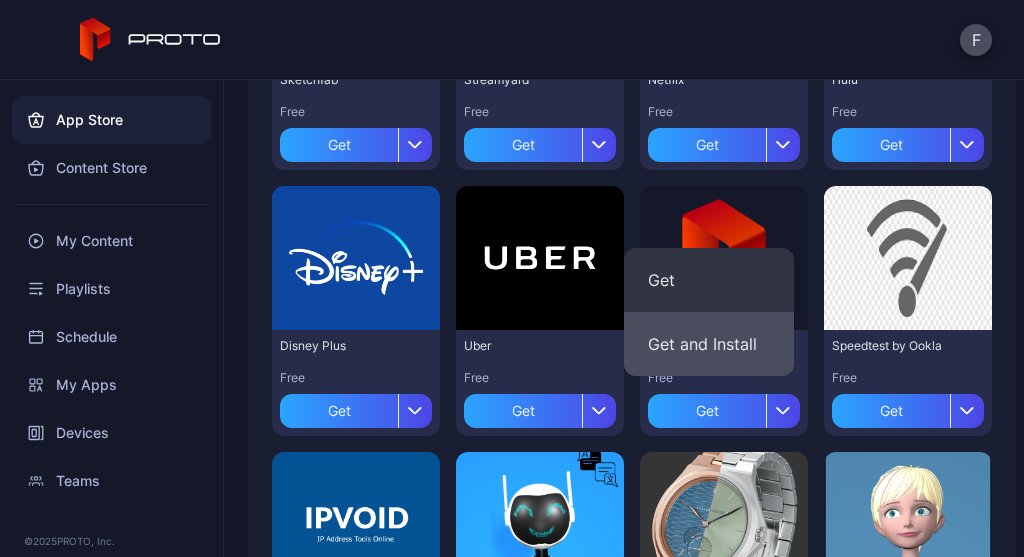 click on "Get and Install" at bounding box center (709, 344) 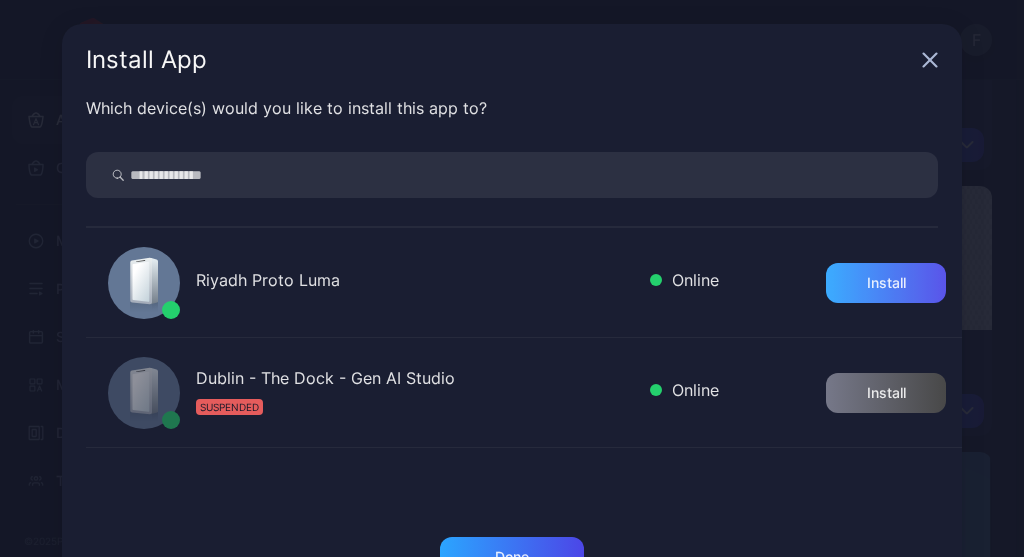 click on "Install" at bounding box center [886, 283] 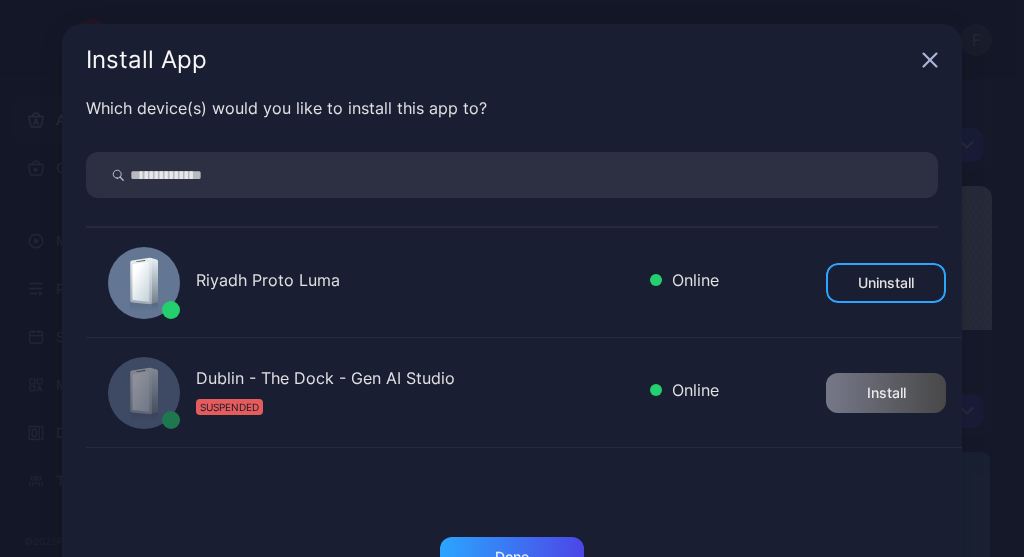 scroll, scrollTop: 68, scrollLeft: 0, axis: vertical 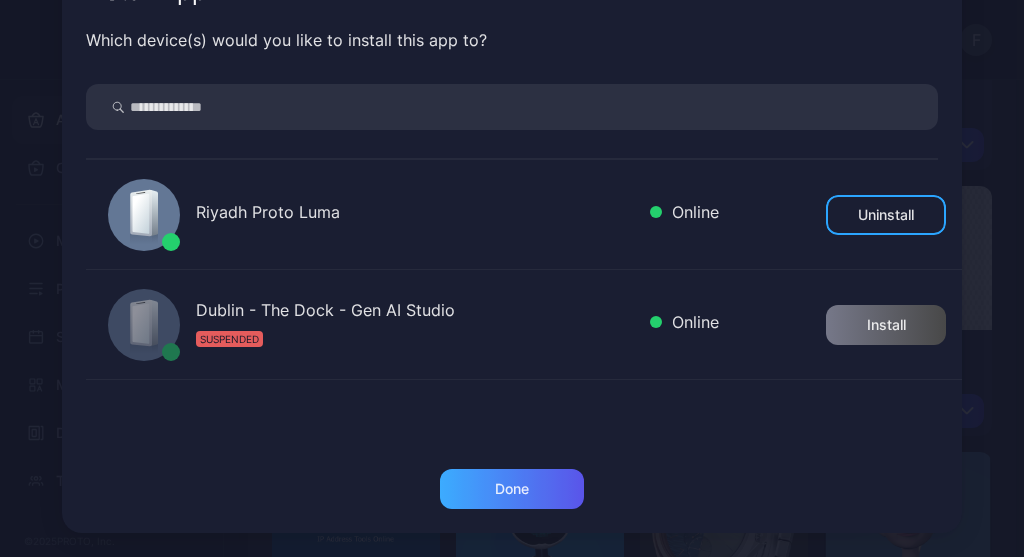 click on "Done" at bounding box center (512, 489) 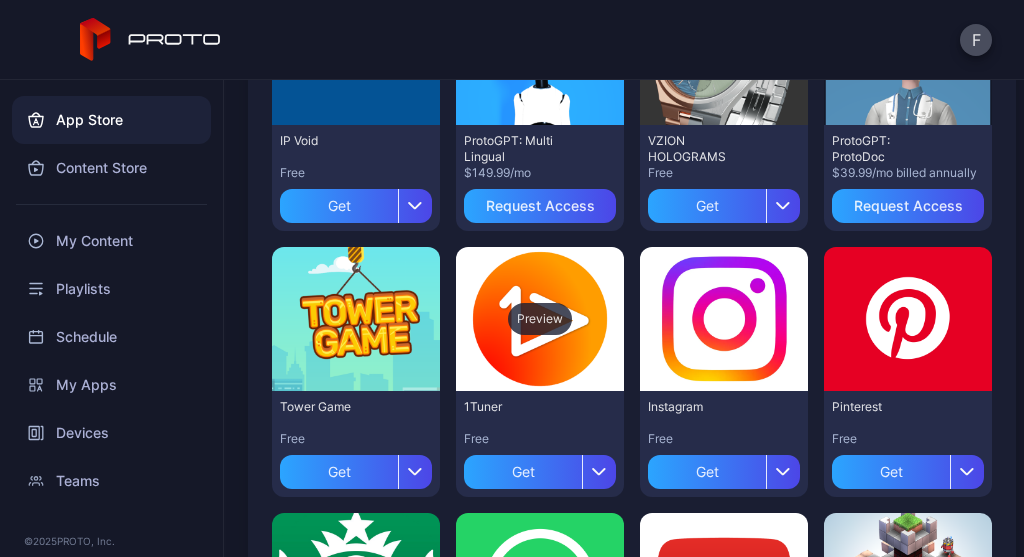 scroll, scrollTop: 1269, scrollLeft: 0, axis: vertical 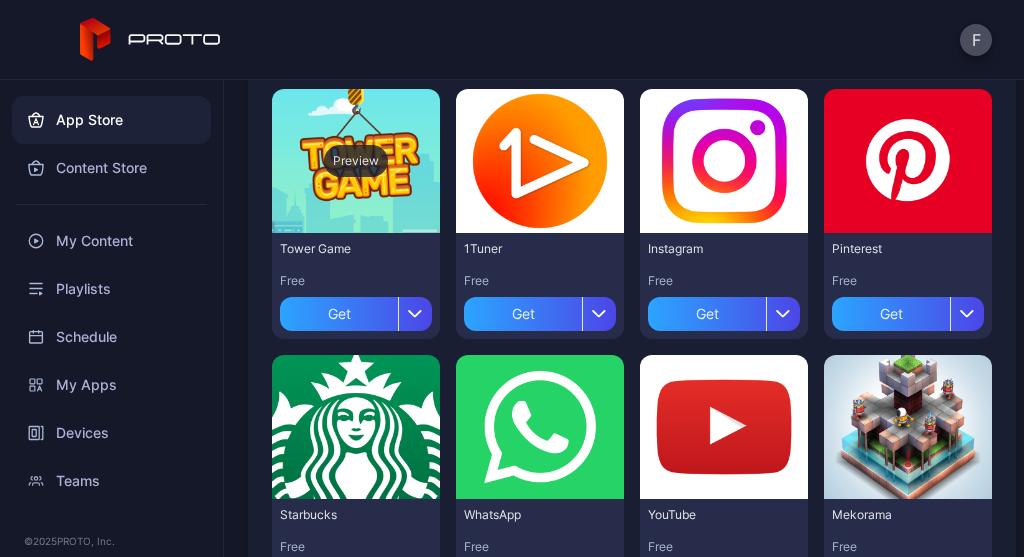 click on "Preview" at bounding box center (356, 161) 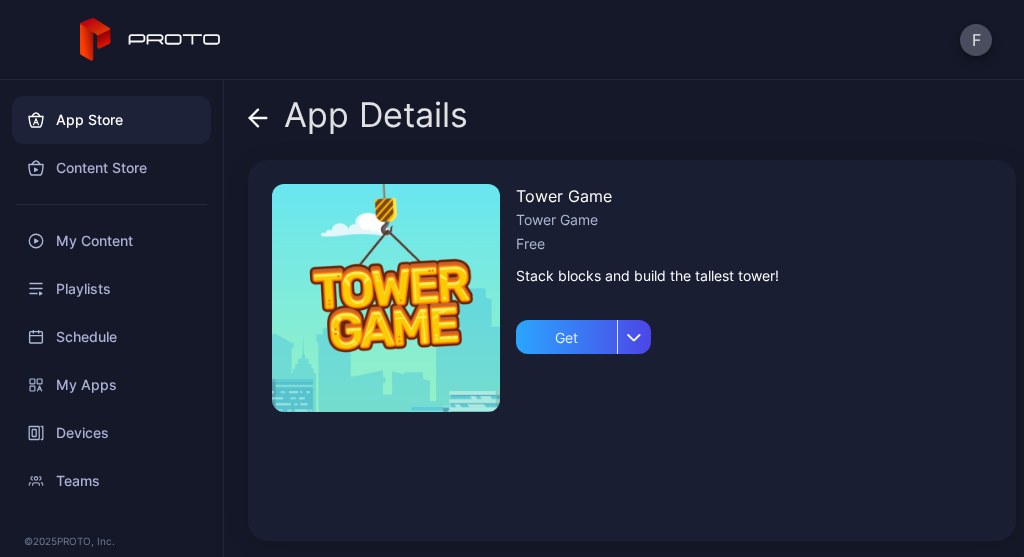 click at bounding box center (386, 298) 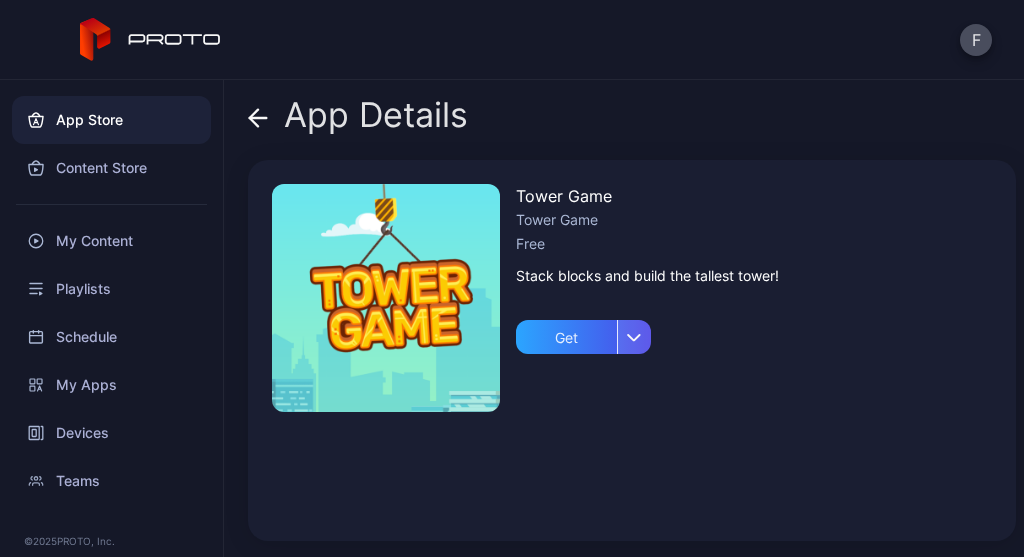 click at bounding box center [634, 337] 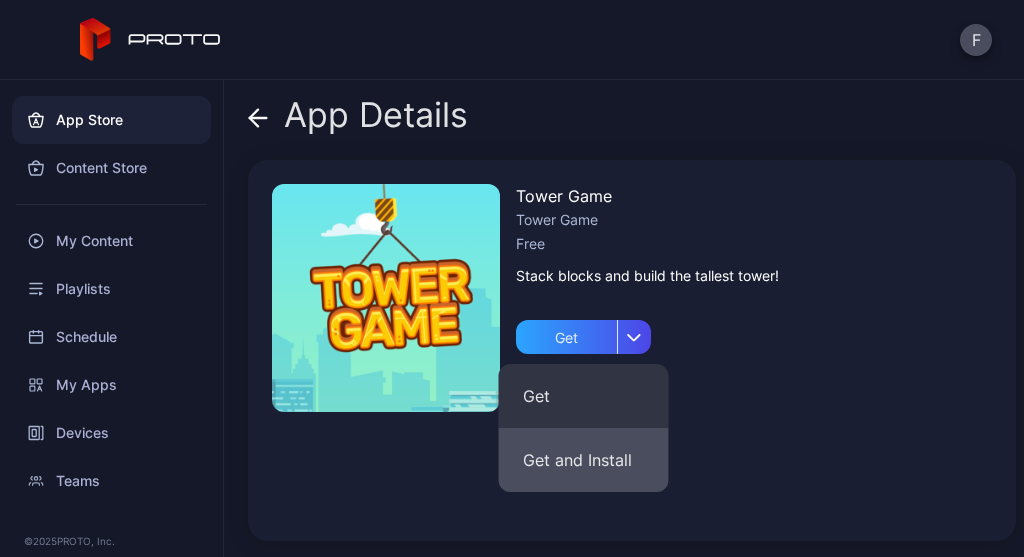 click on "Get and Install" at bounding box center [584, 460] 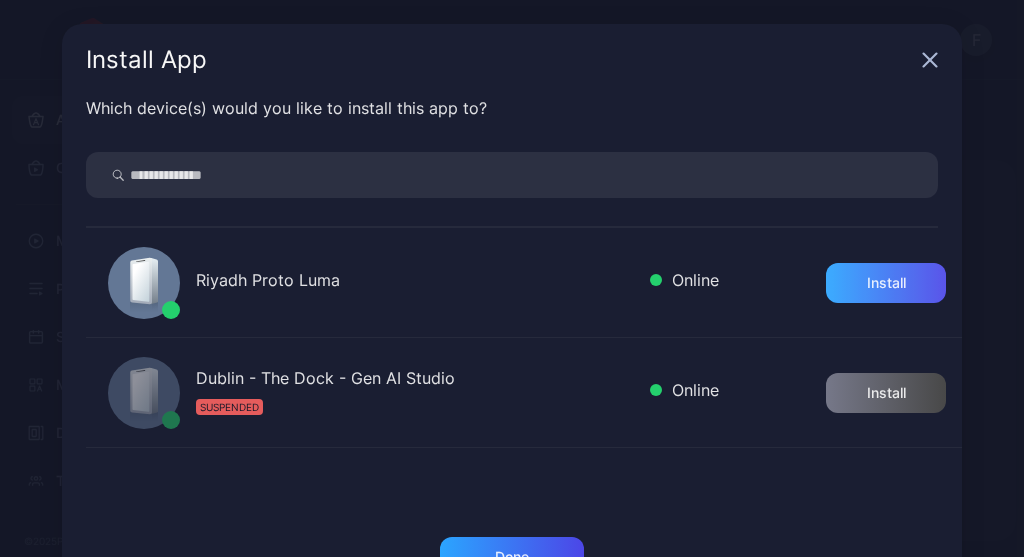 click on "Install" at bounding box center (886, 283) 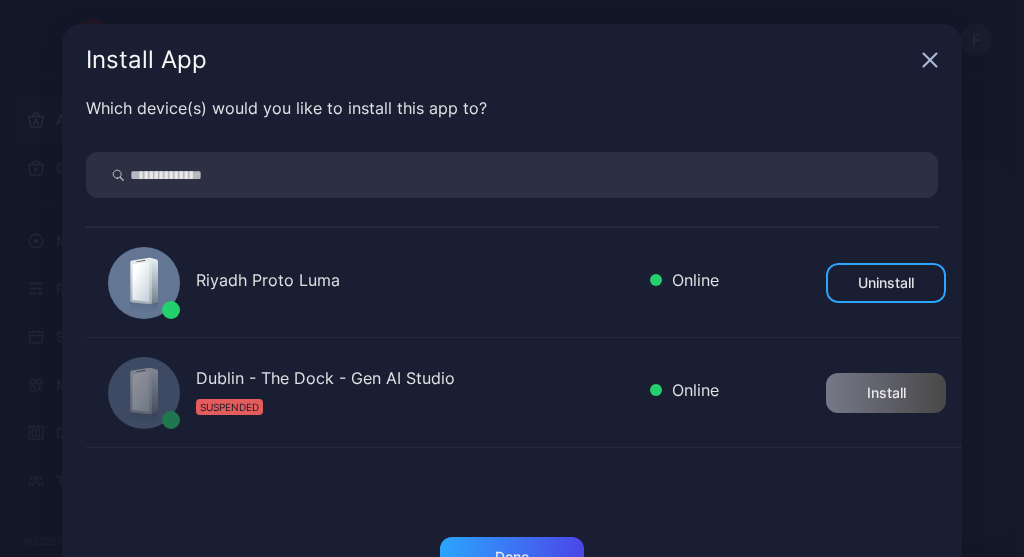 click 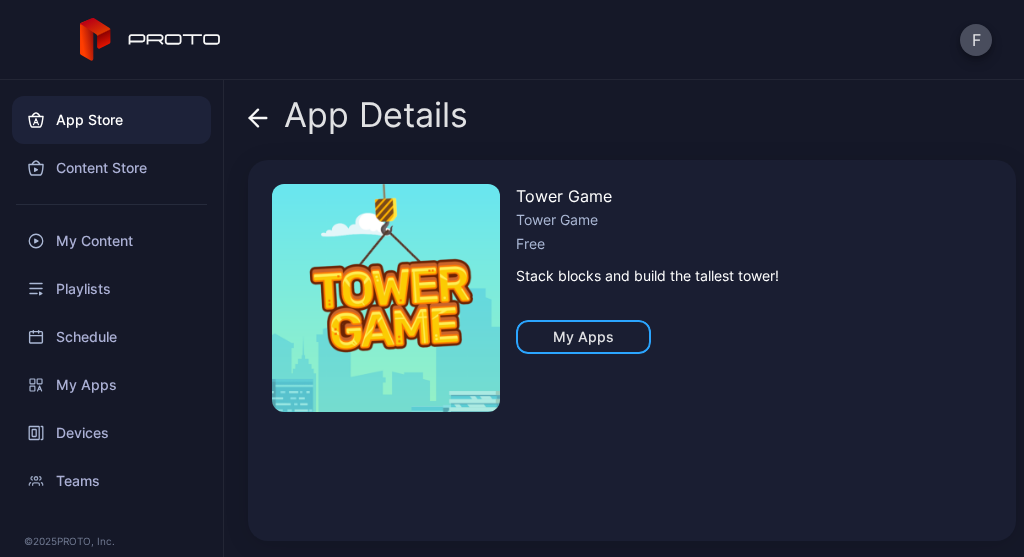 click on "App Details" at bounding box center [358, 120] 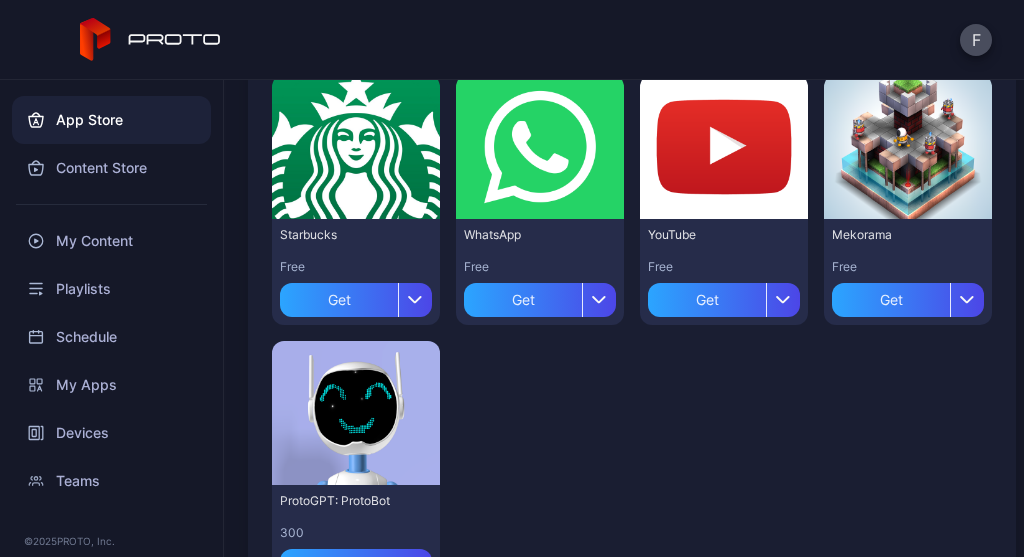 scroll, scrollTop: 1362, scrollLeft: 0, axis: vertical 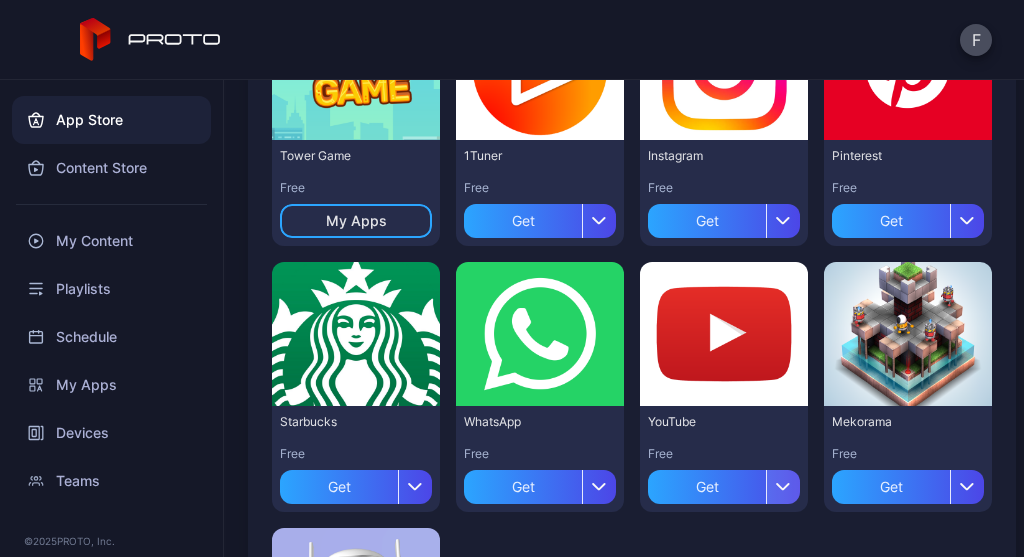 click 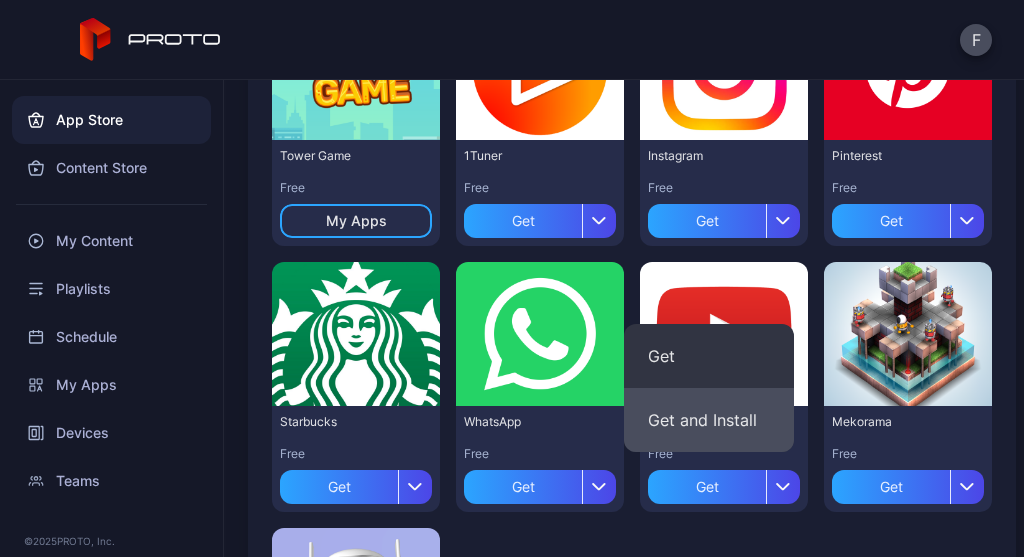 click on "Get and Install" at bounding box center (709, 420) 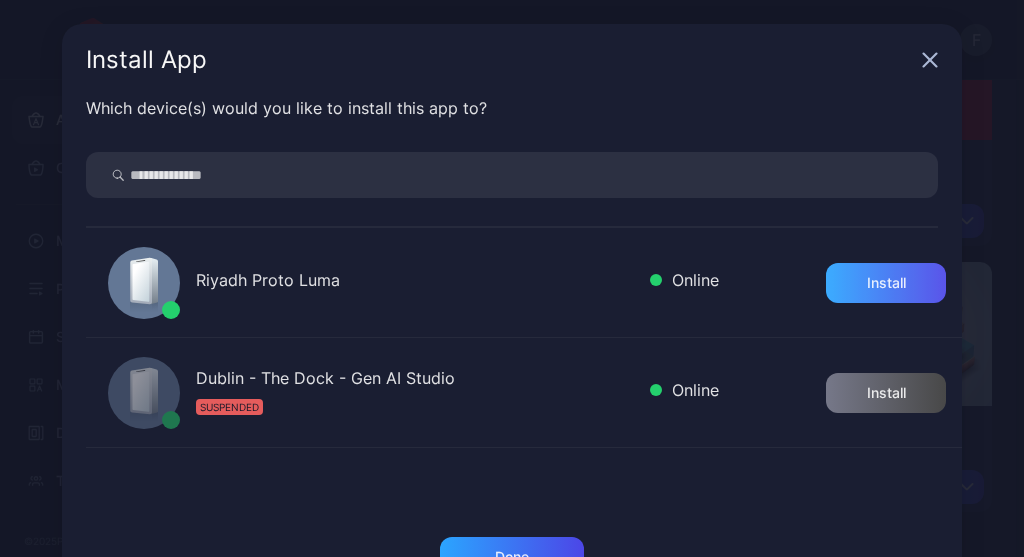click on "Install" at bounding box center [886, 283] 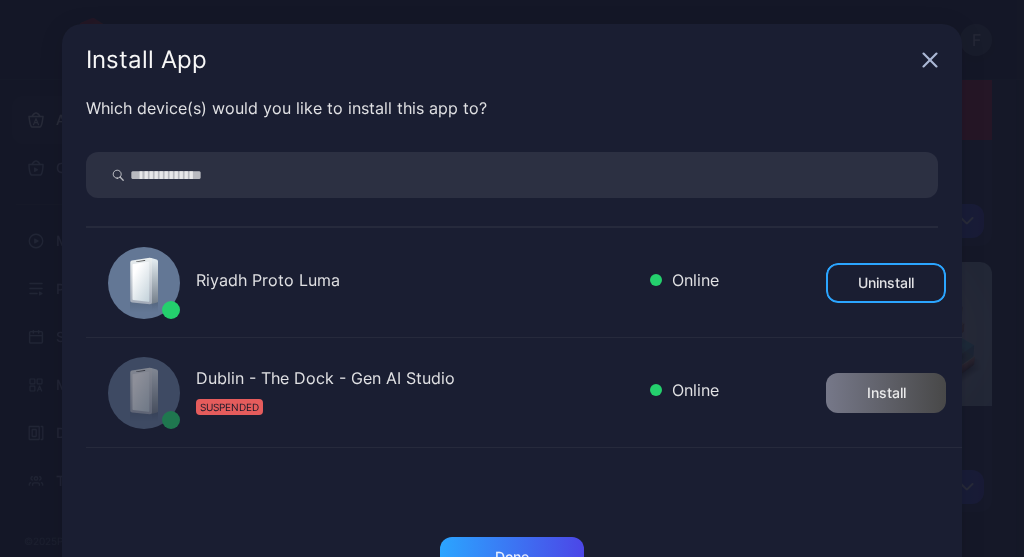 click on "Install App" at bounding box center (512, 60) 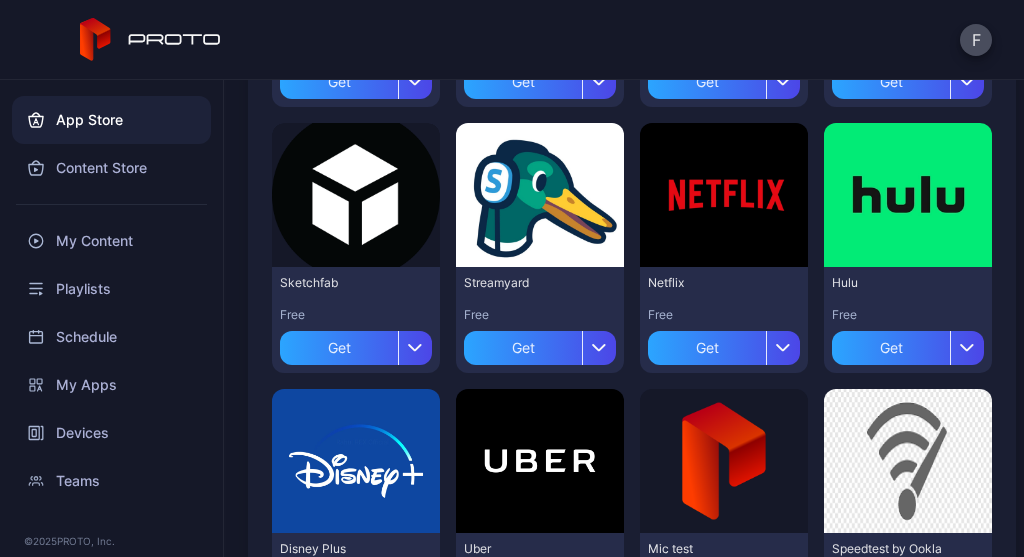scroll, scrollTop: 0, scrollLeft: 0, axis: both 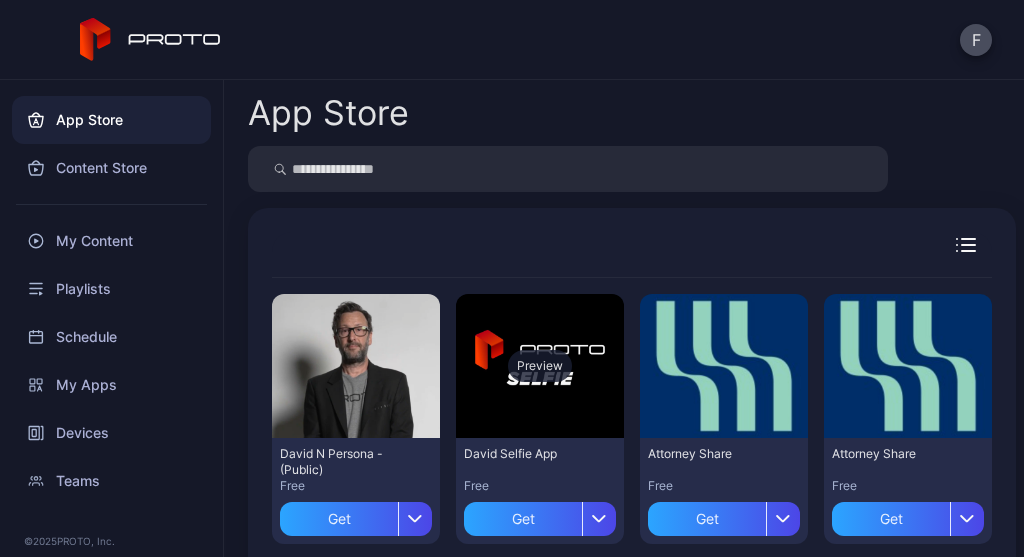 click on "Preview" at bounding box center (540, 366) 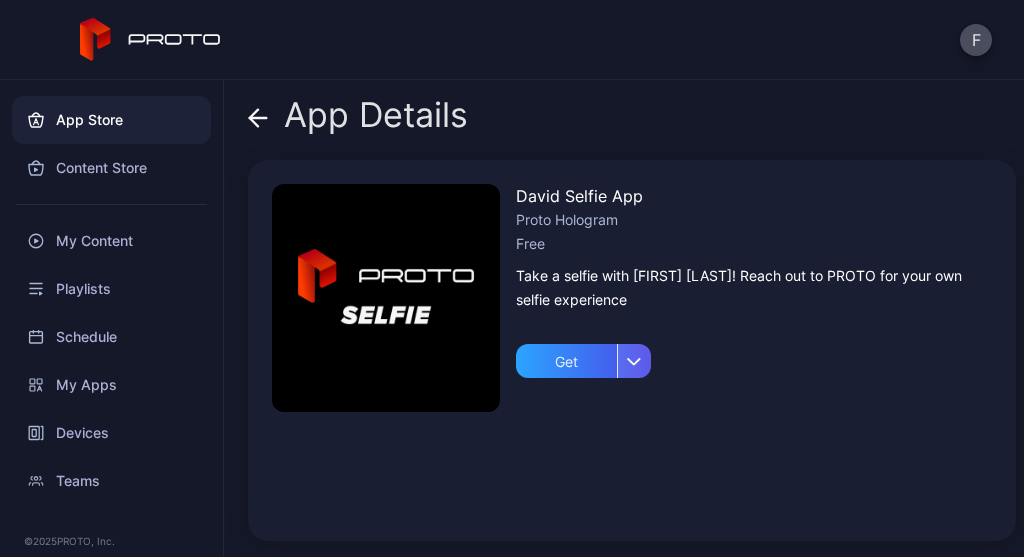 click at bounding box center [634, 361] 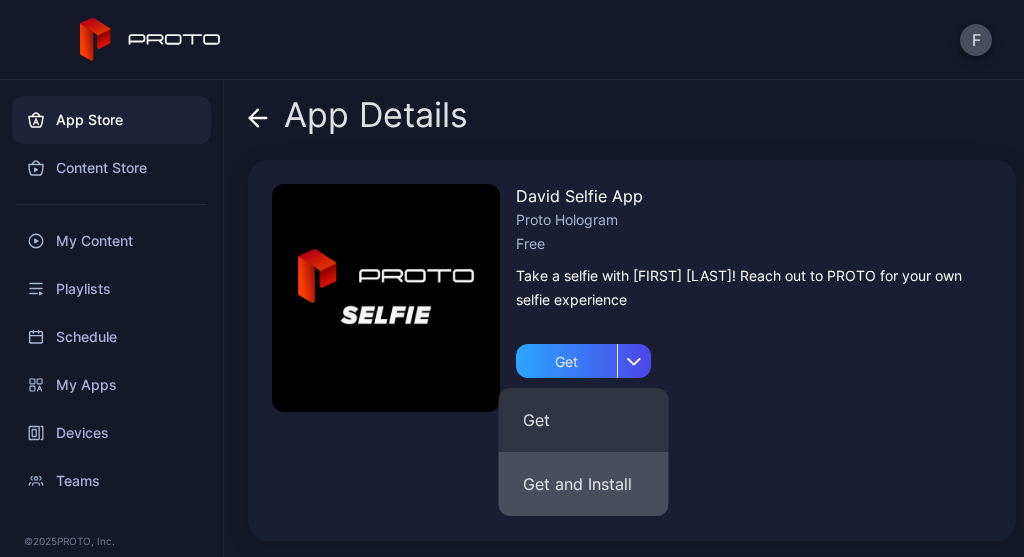 click on "Get and Install" at bounding box center (584, 484) 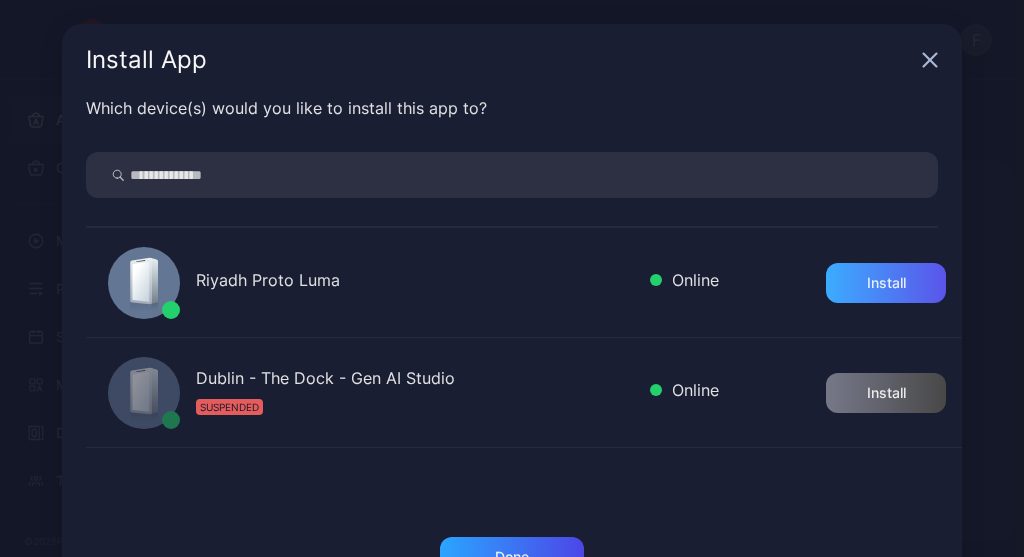 click on "Install" at bounding box center (886, 283) 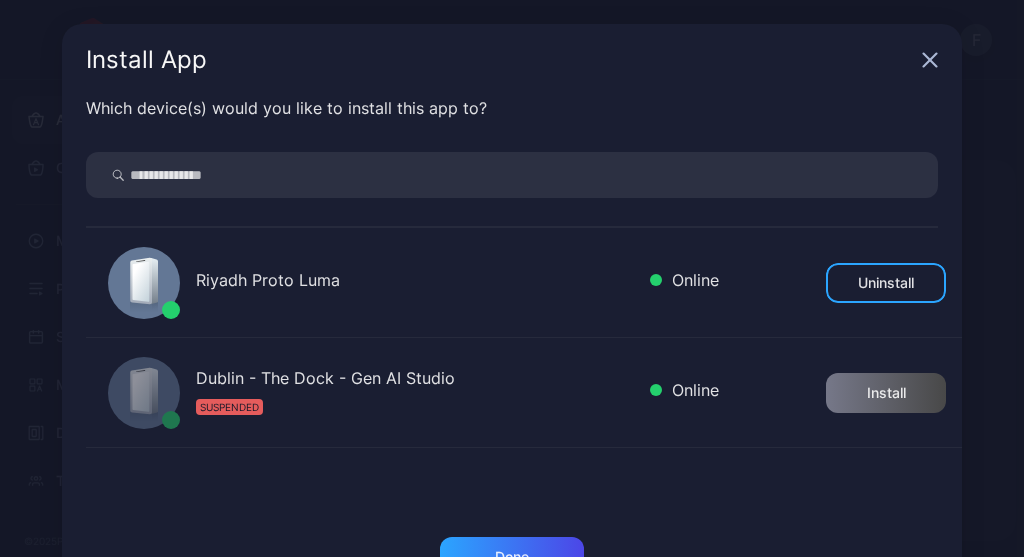 click 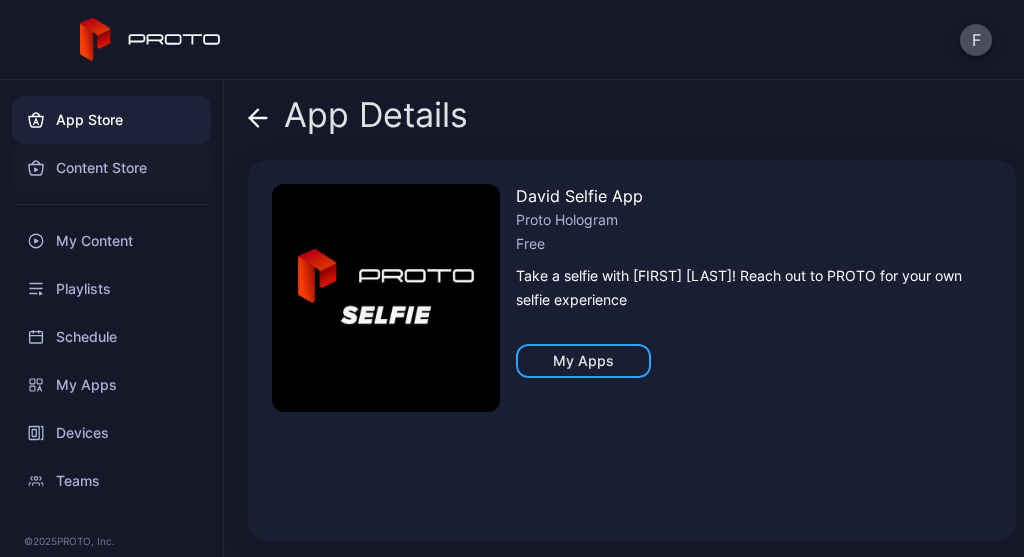 scroll, scrollTop: 25, scrollLeft: 0, axis: vertical 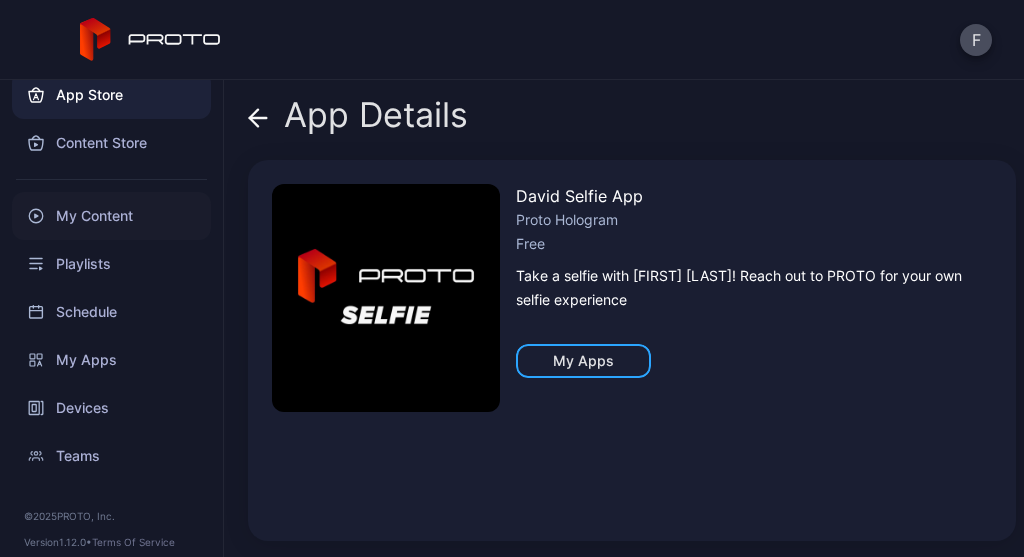 click on "My Content" at bounding box center (111, 216) 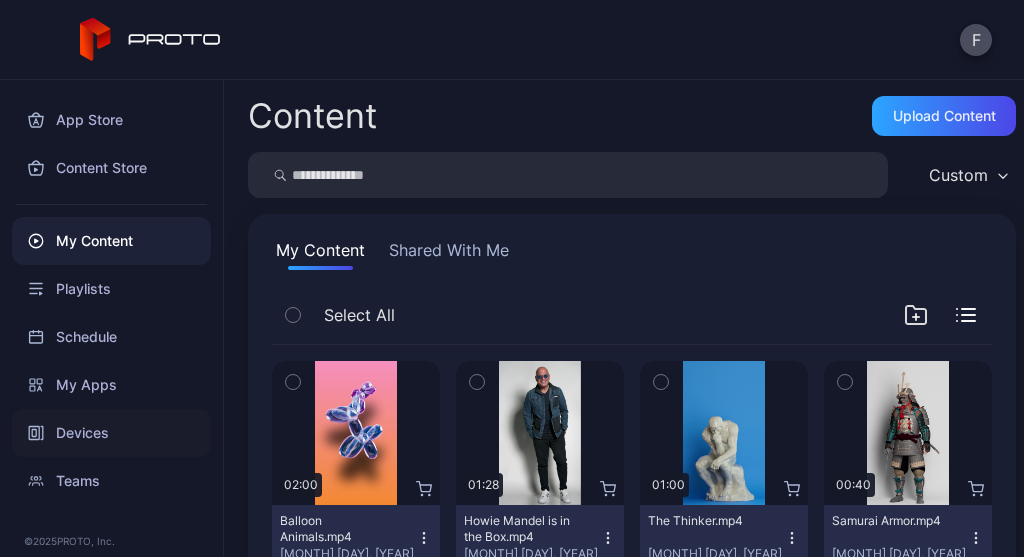 click on "Devices" at bounding box center (111, 433) 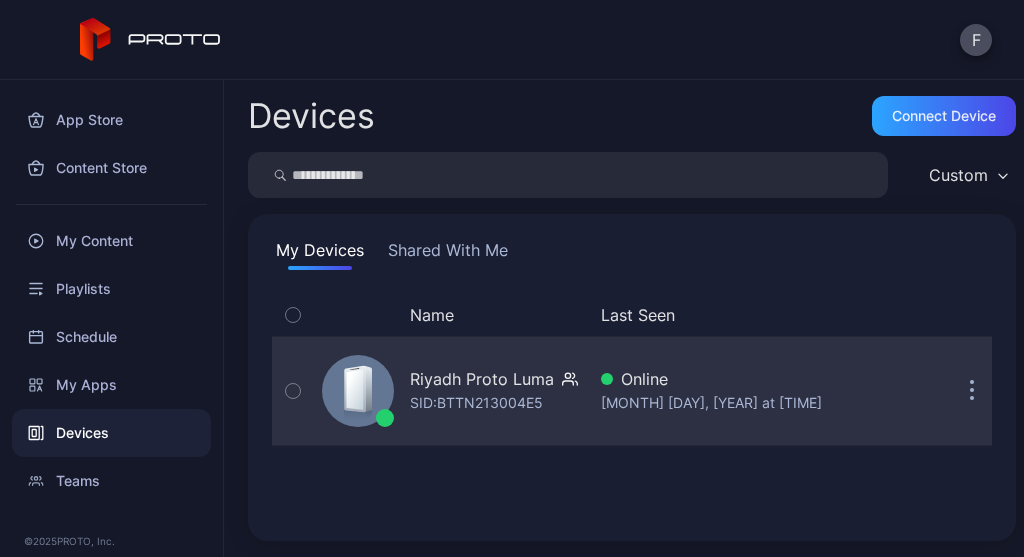 click 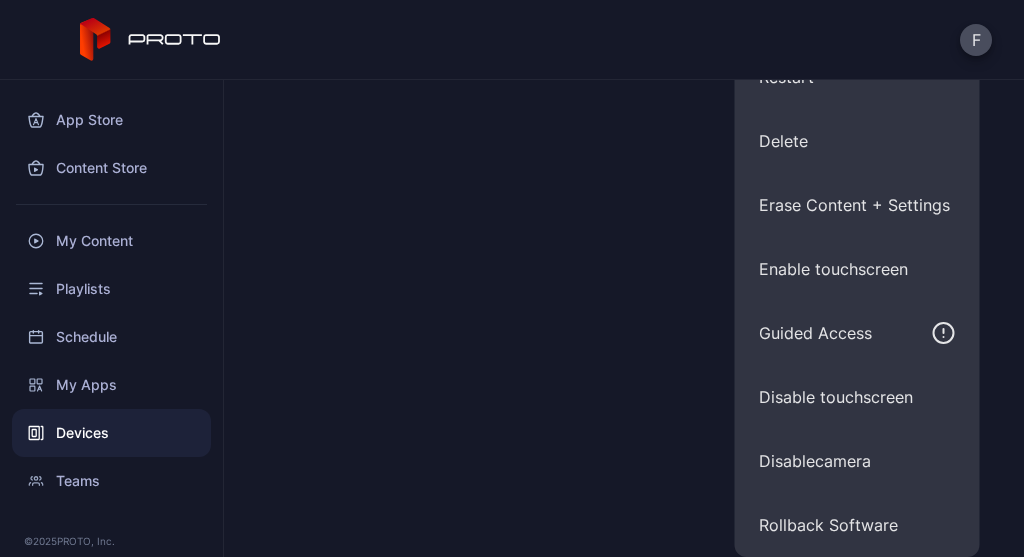 scroll, scrollTop: 0, scrollLeft: 0, axis: both 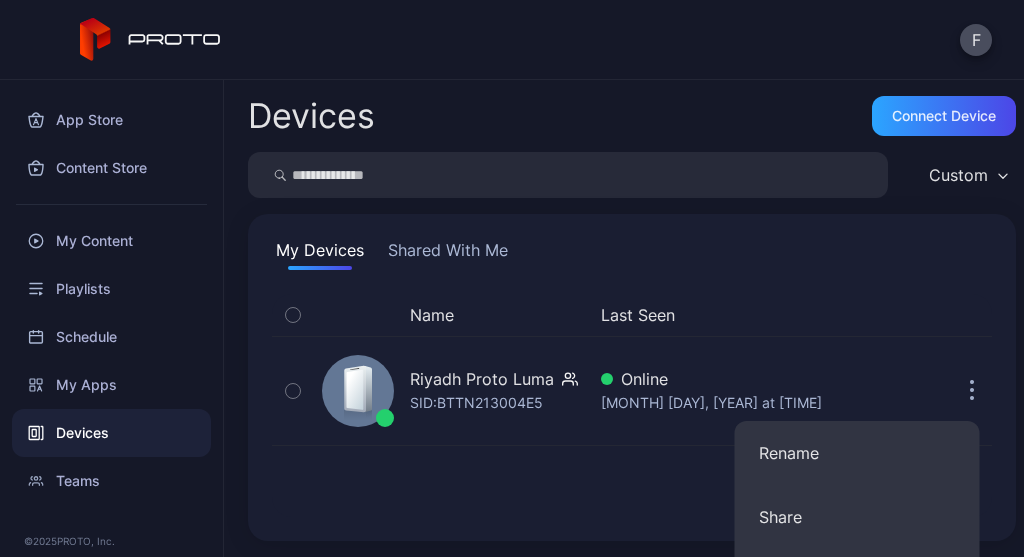 click on "Devices Connect device Custom My Devices Shared With Me Name Last Seen [CITY] Proto Luma SID: [SERIAL] Online [MONTH] [DAY], [YEAR] at [TIME] Rename Share Restart Delete Erase Content + Settings Enable touchscreen Guided Access Disable touchscreen Disable camera Rollback Software" at bounding box center (624, 318) 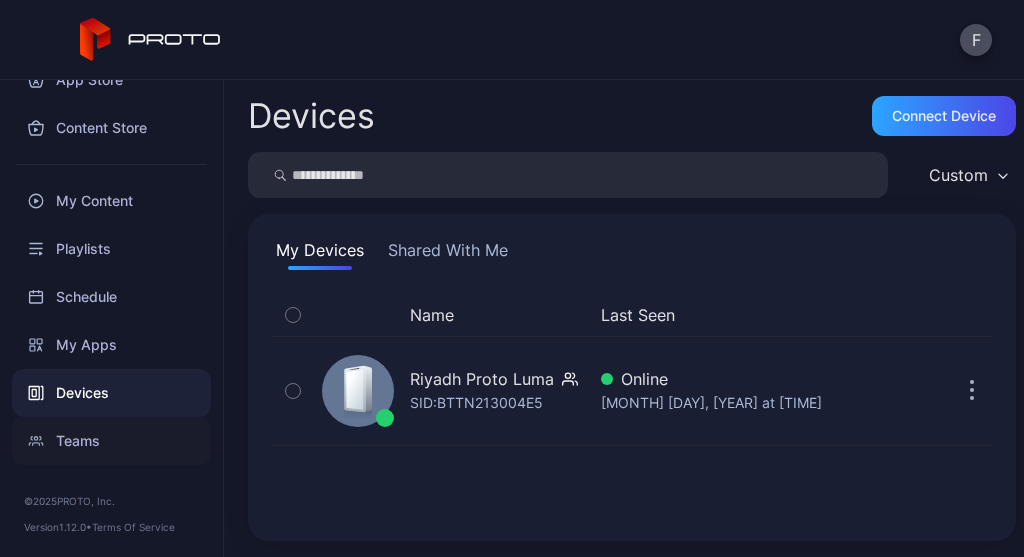 scroll, scrollTop: 0, scrollLeft: 0, axis: both 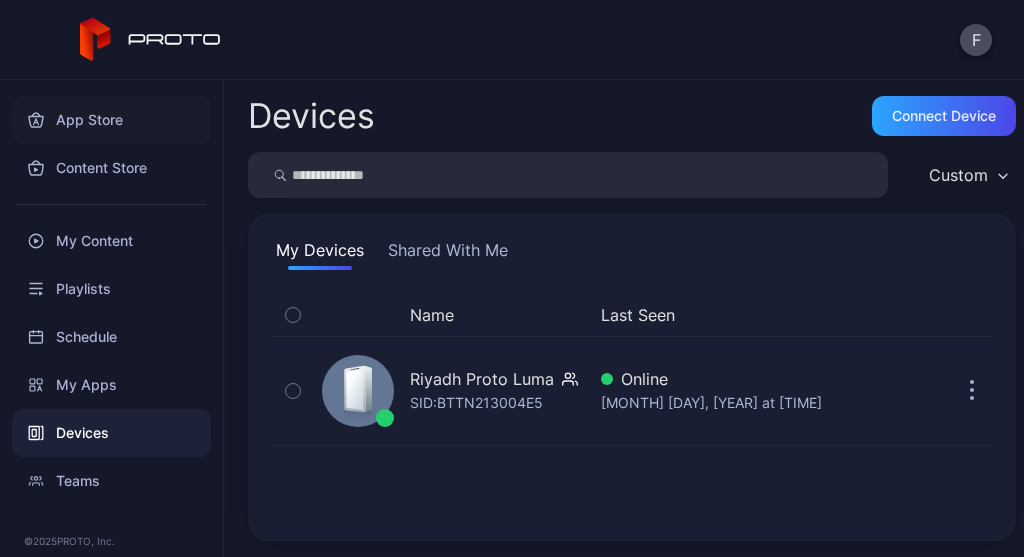 click on "App Store" at bounding box center [111, 120] 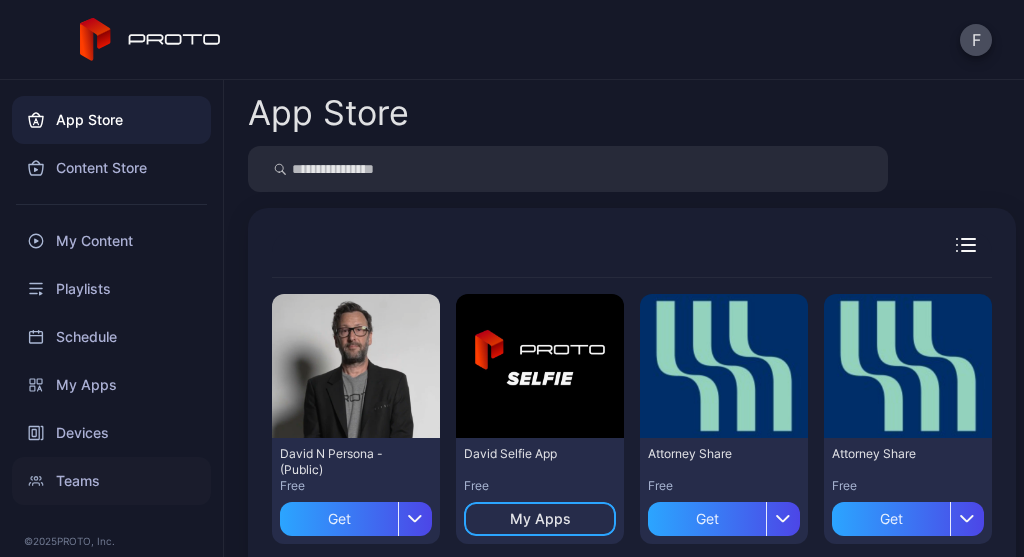 click on "Teams" at bounding box center (111, 481) 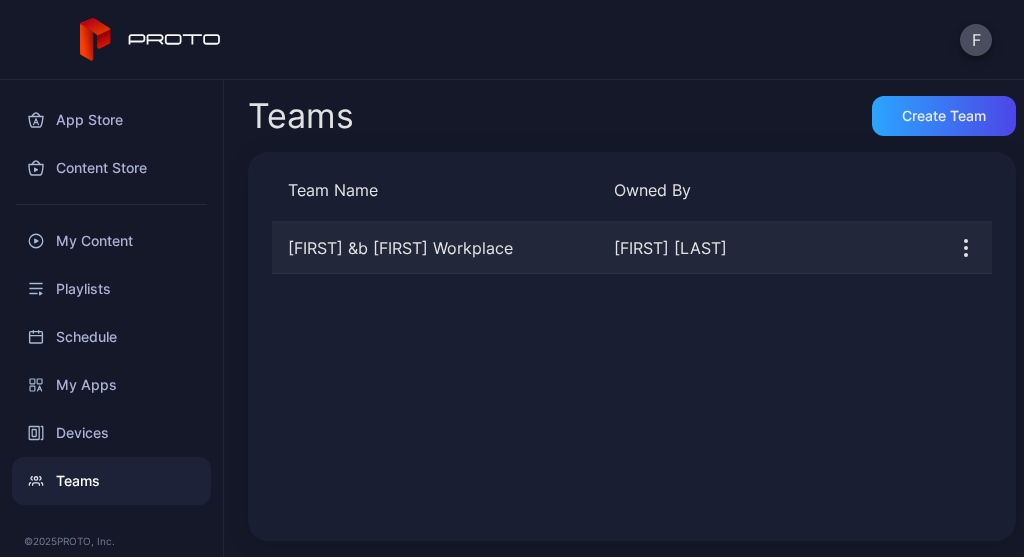 click 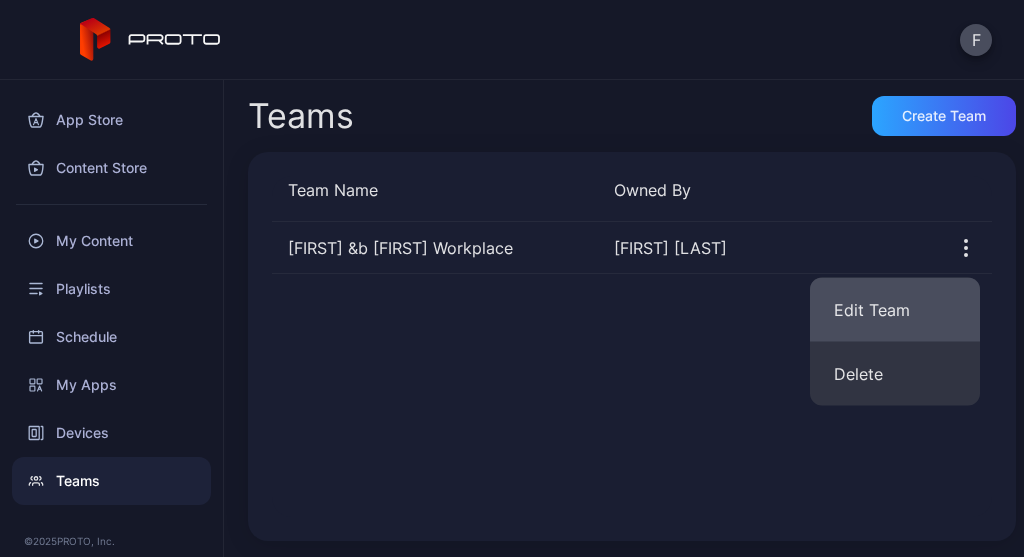 click on "Edit Team" at bounding box center [895, 310] 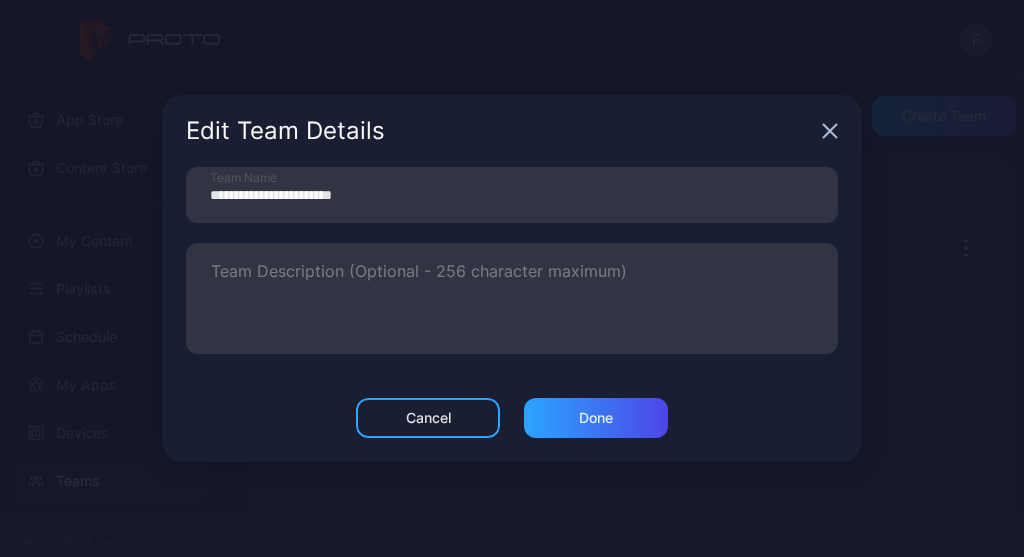 click 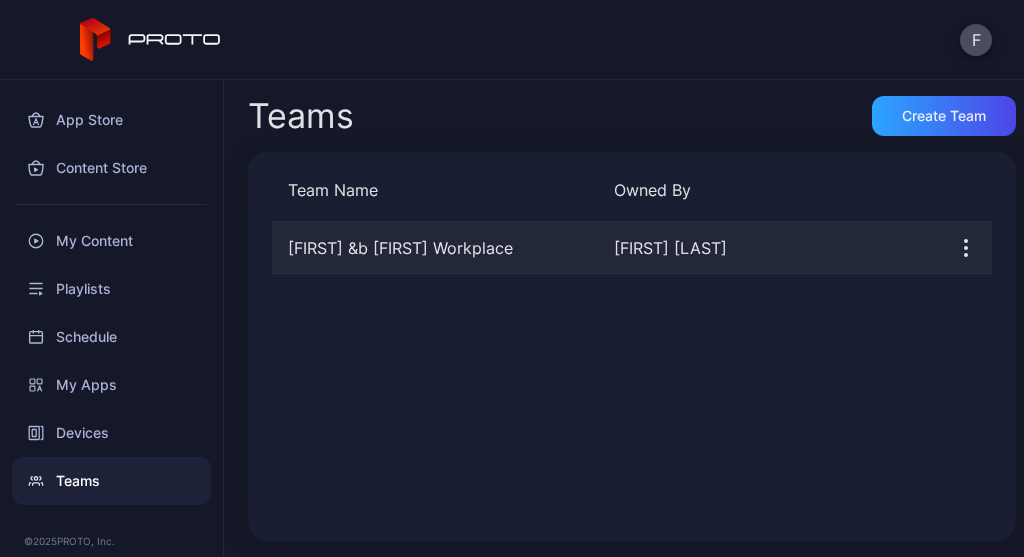 click on "[FIRST] &b [FIRST] Workplace [FIRST] [LAST]" at bounding box center [632, 248] 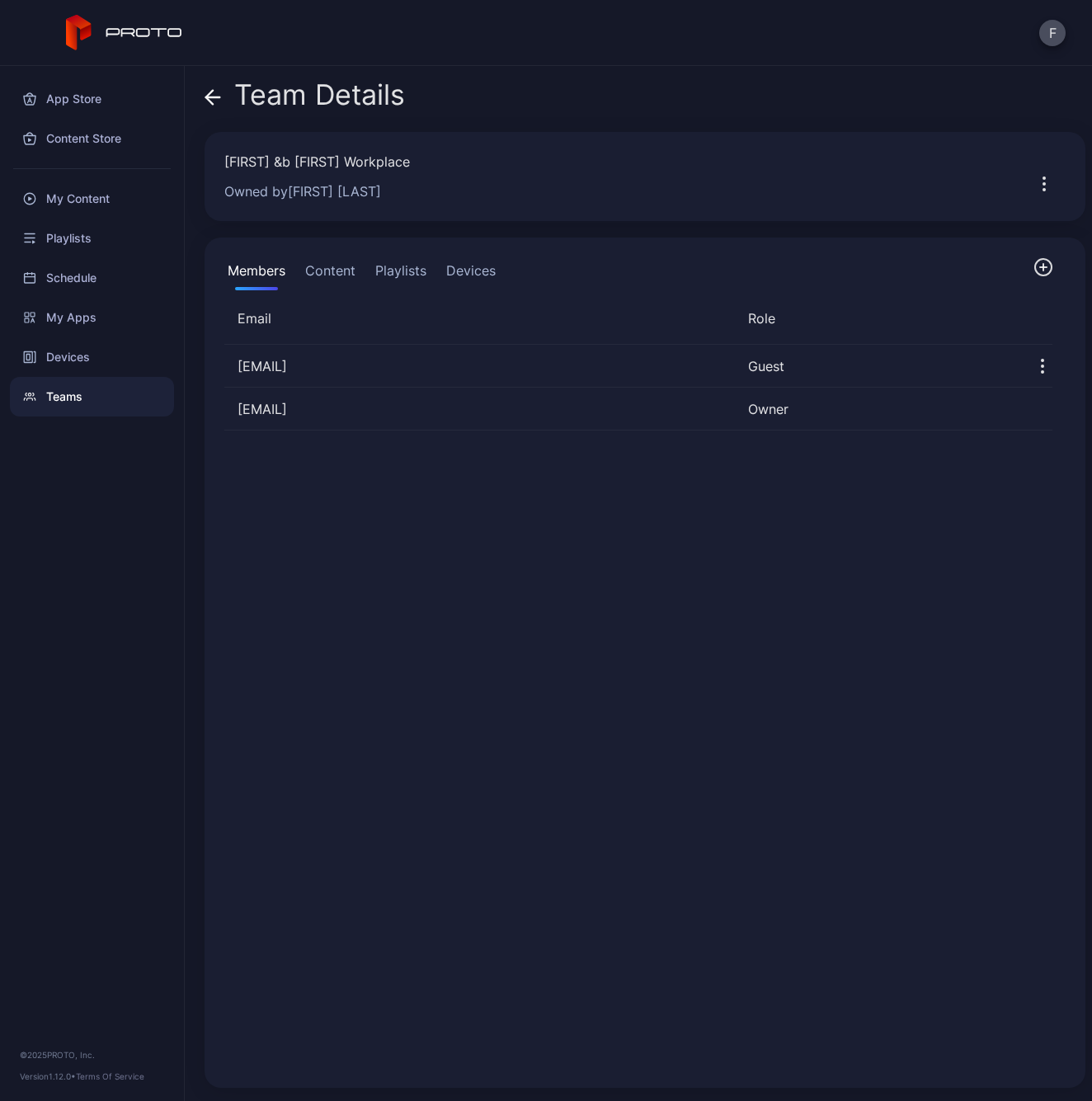 scroll, scrollTop: 0, scrollLeft: 0, axis: both 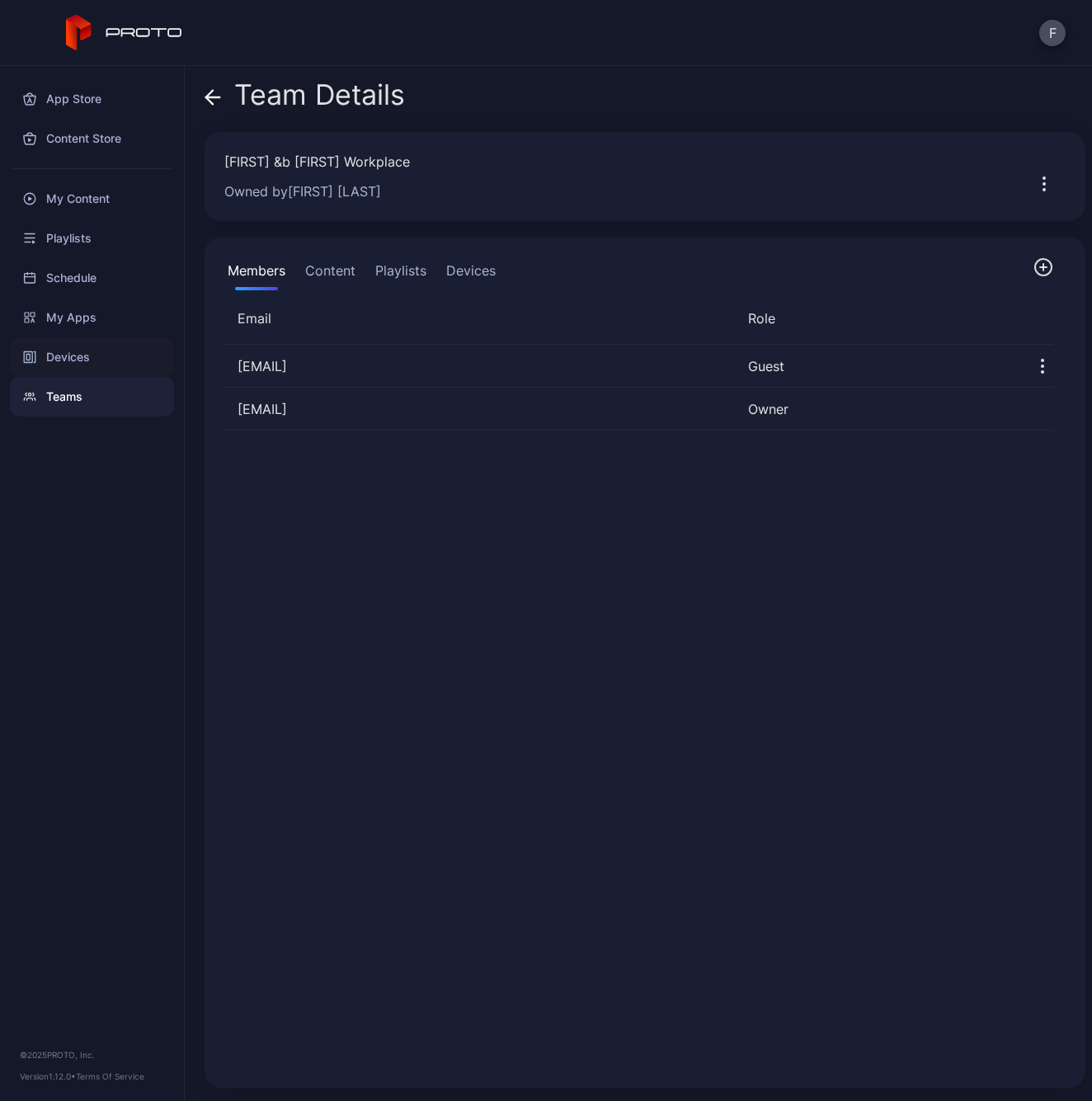 click on "Devices" at bounding box center (92, 357) 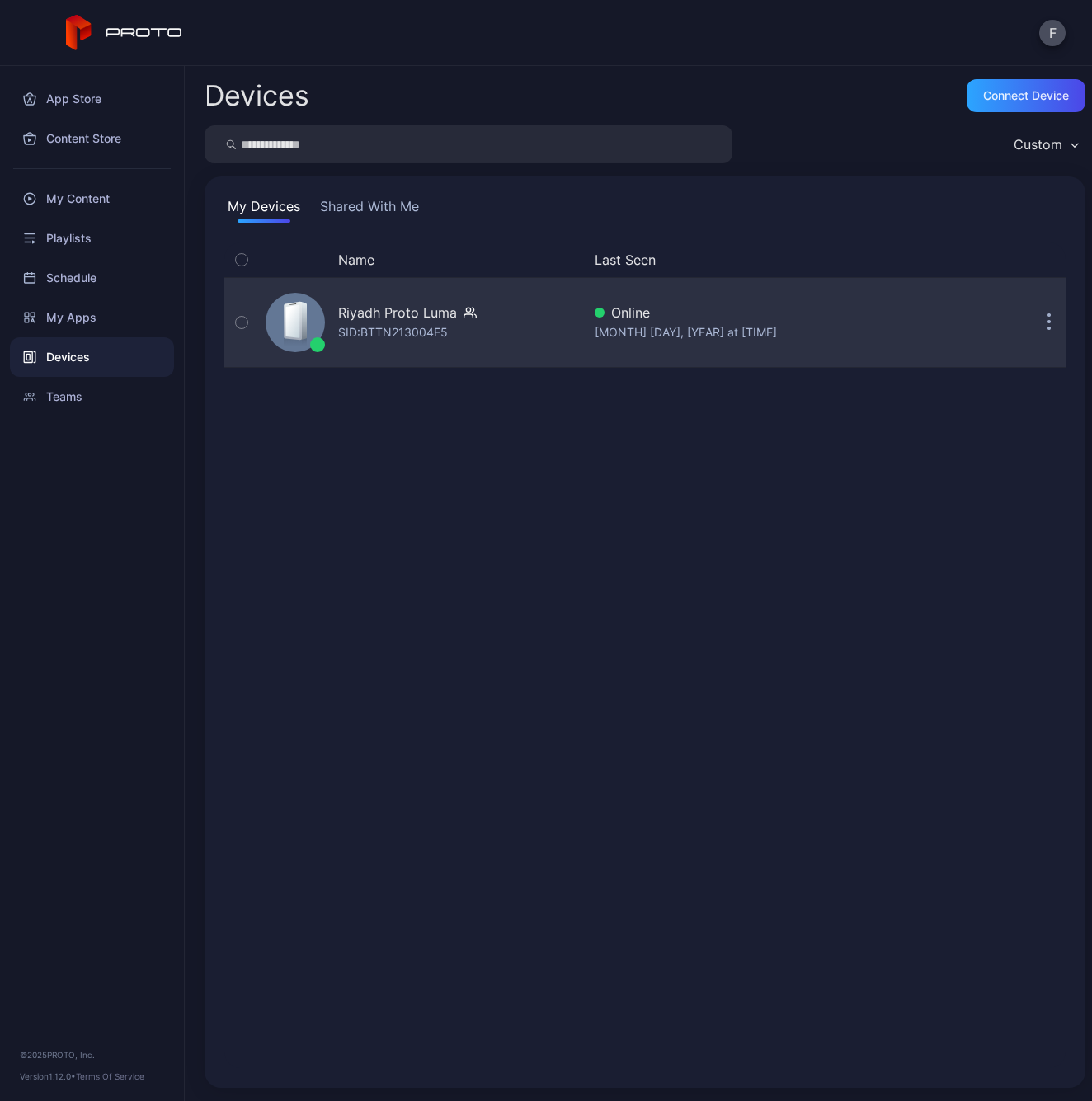 click on "Riyadh Proto Luma" at bounding box center [398, 313] 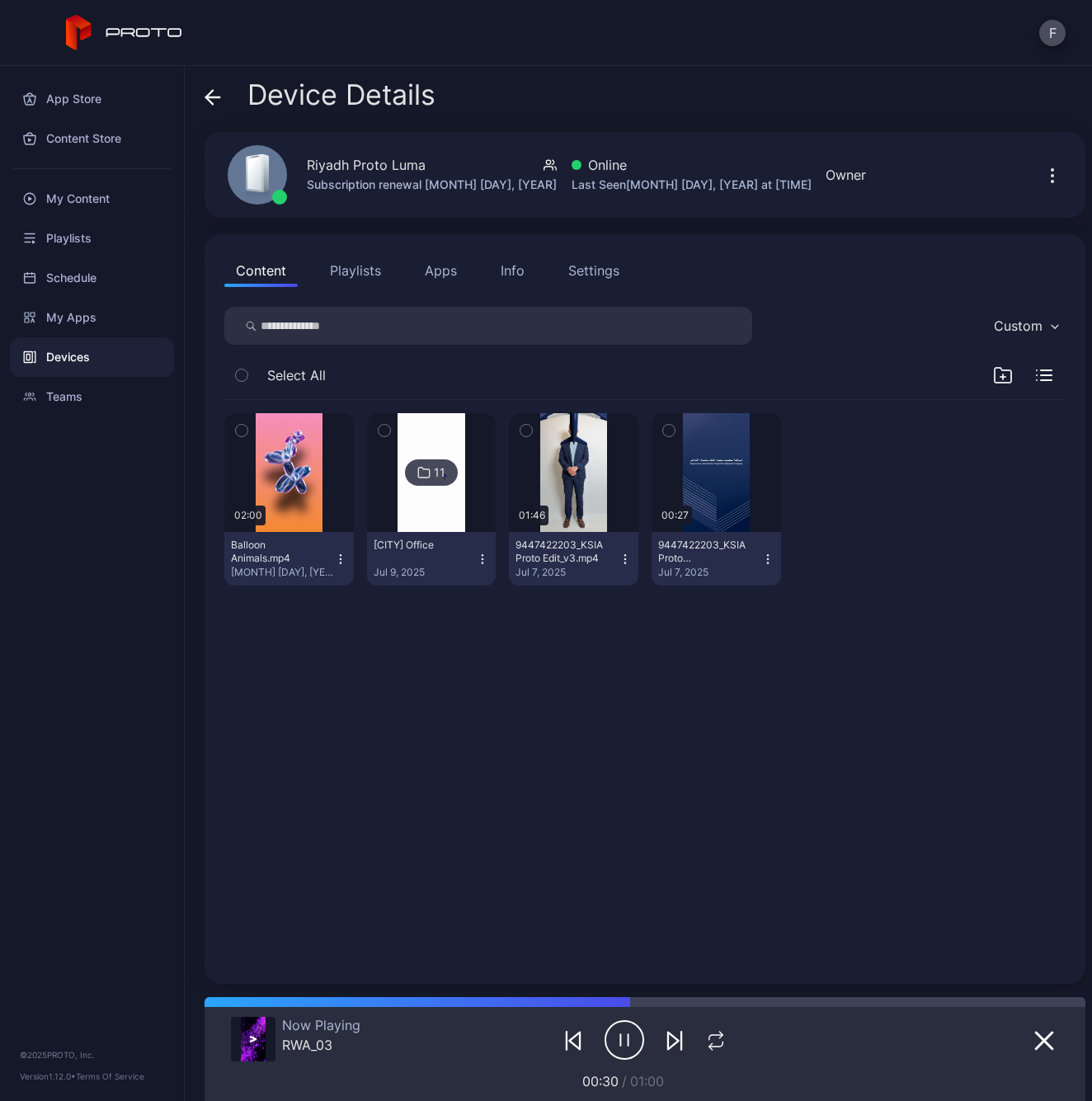 click 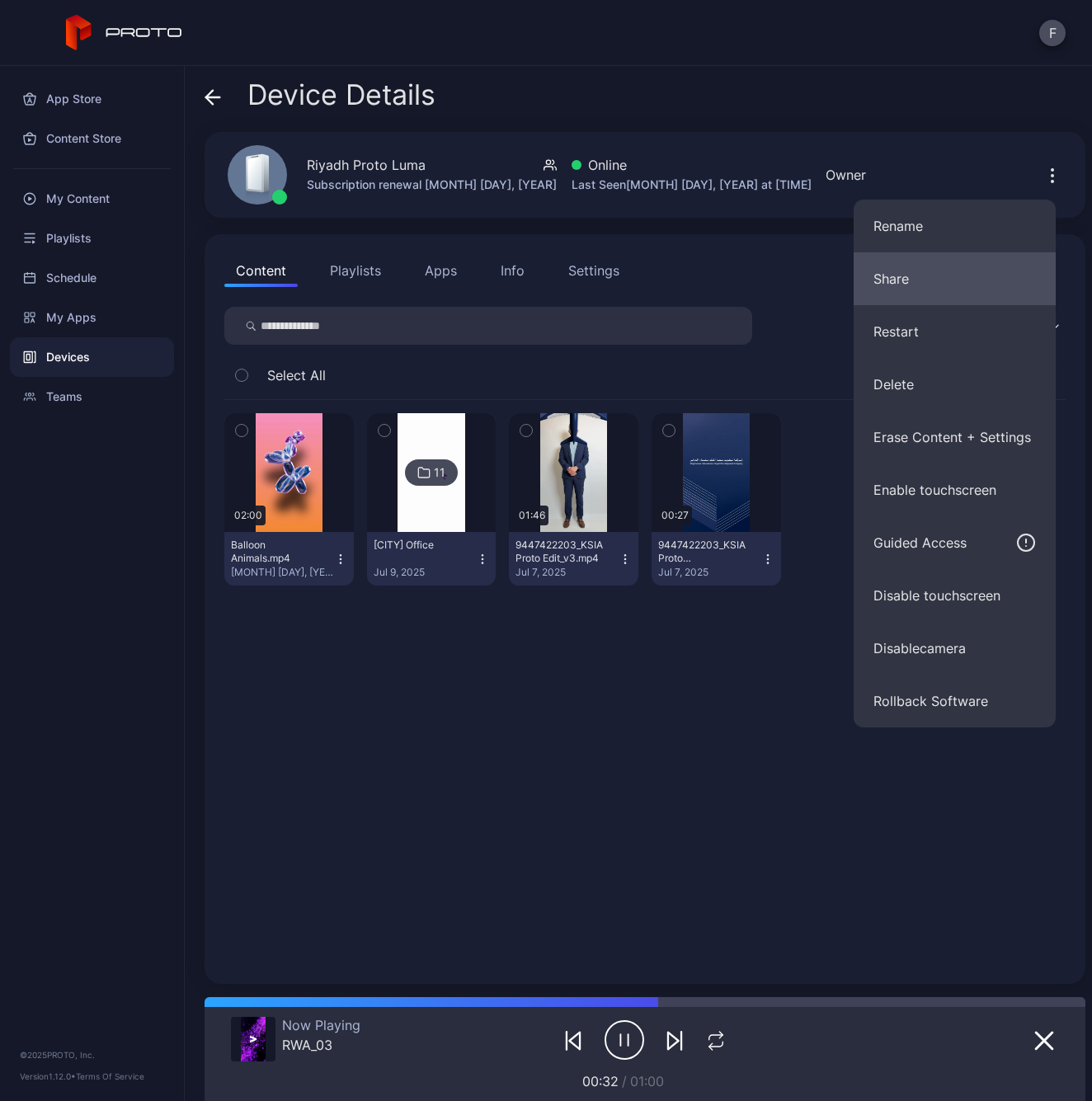 click on "Share" at bounding box center (954, 279) 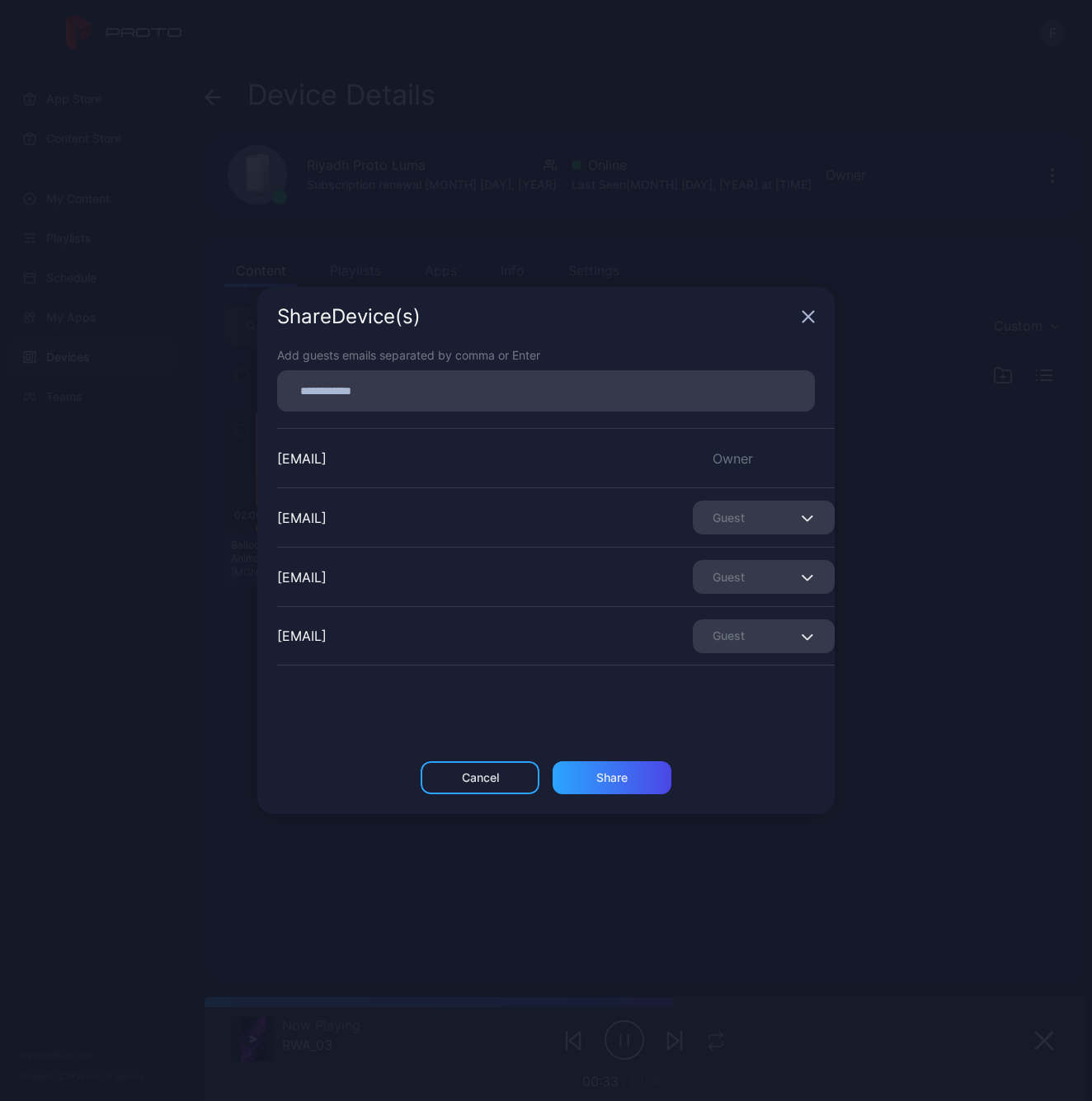 click at bounding box center [546, 391] 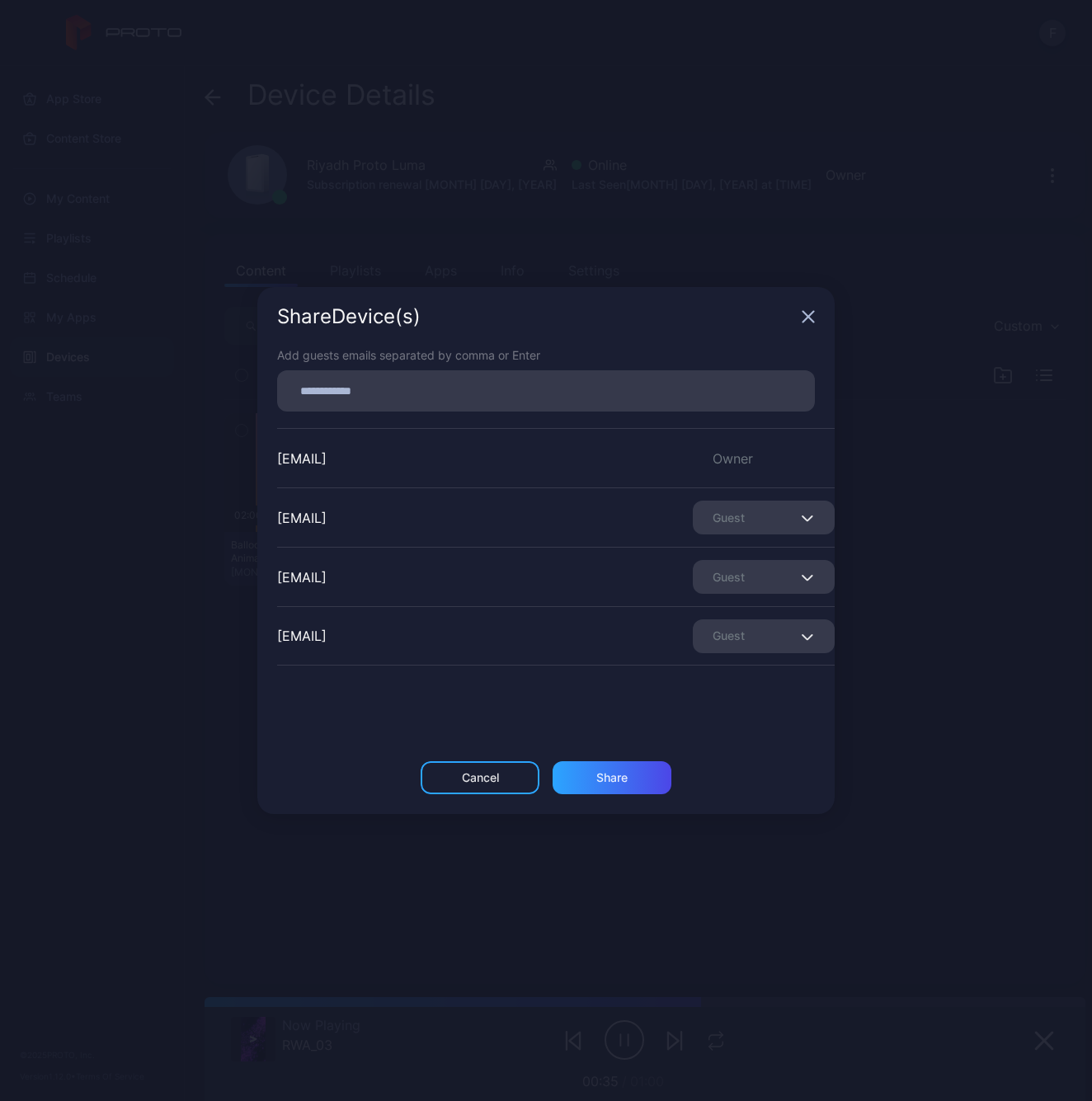 paste 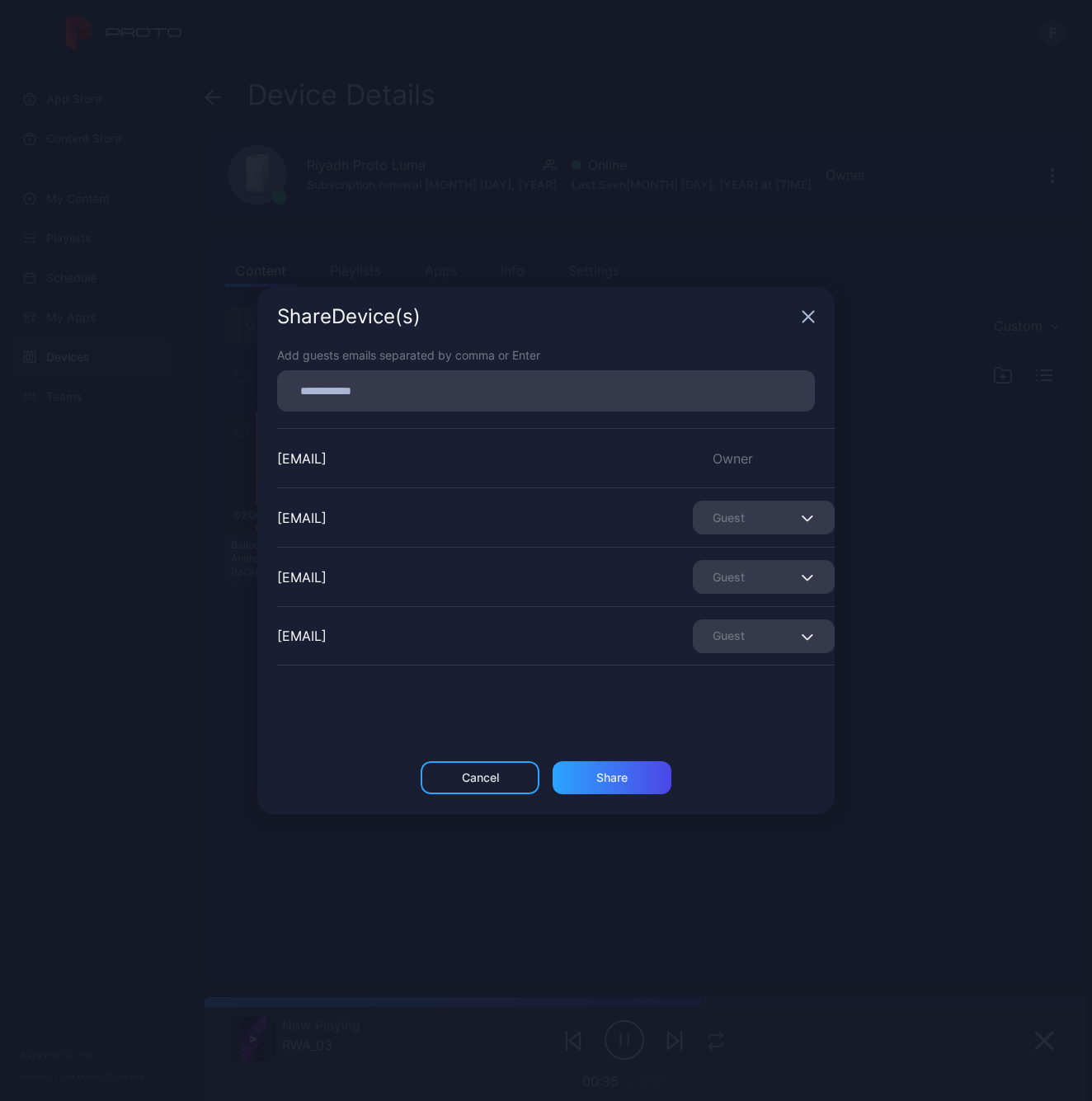 type 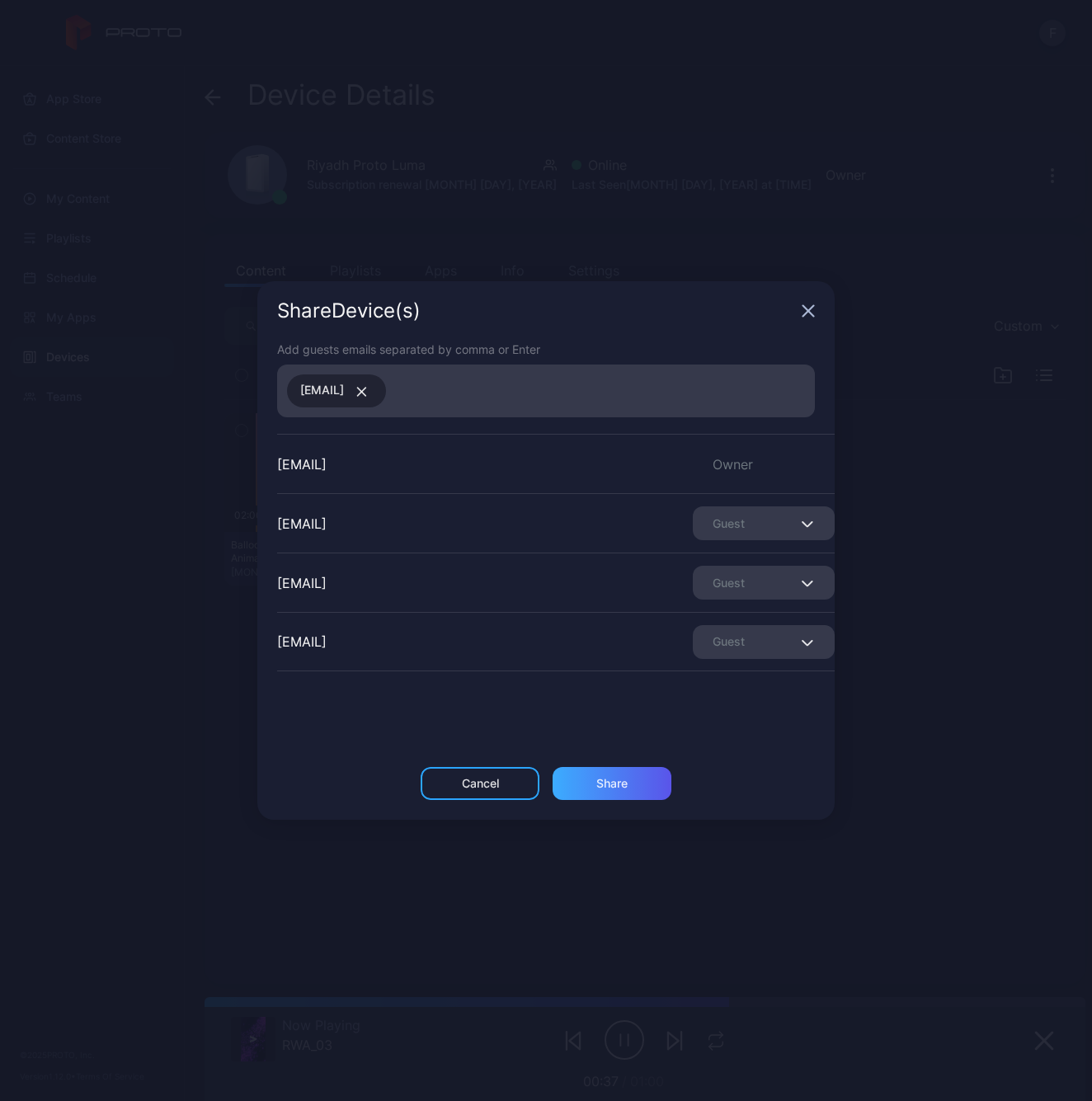 click on "Share" at bounding box center (612, 783) 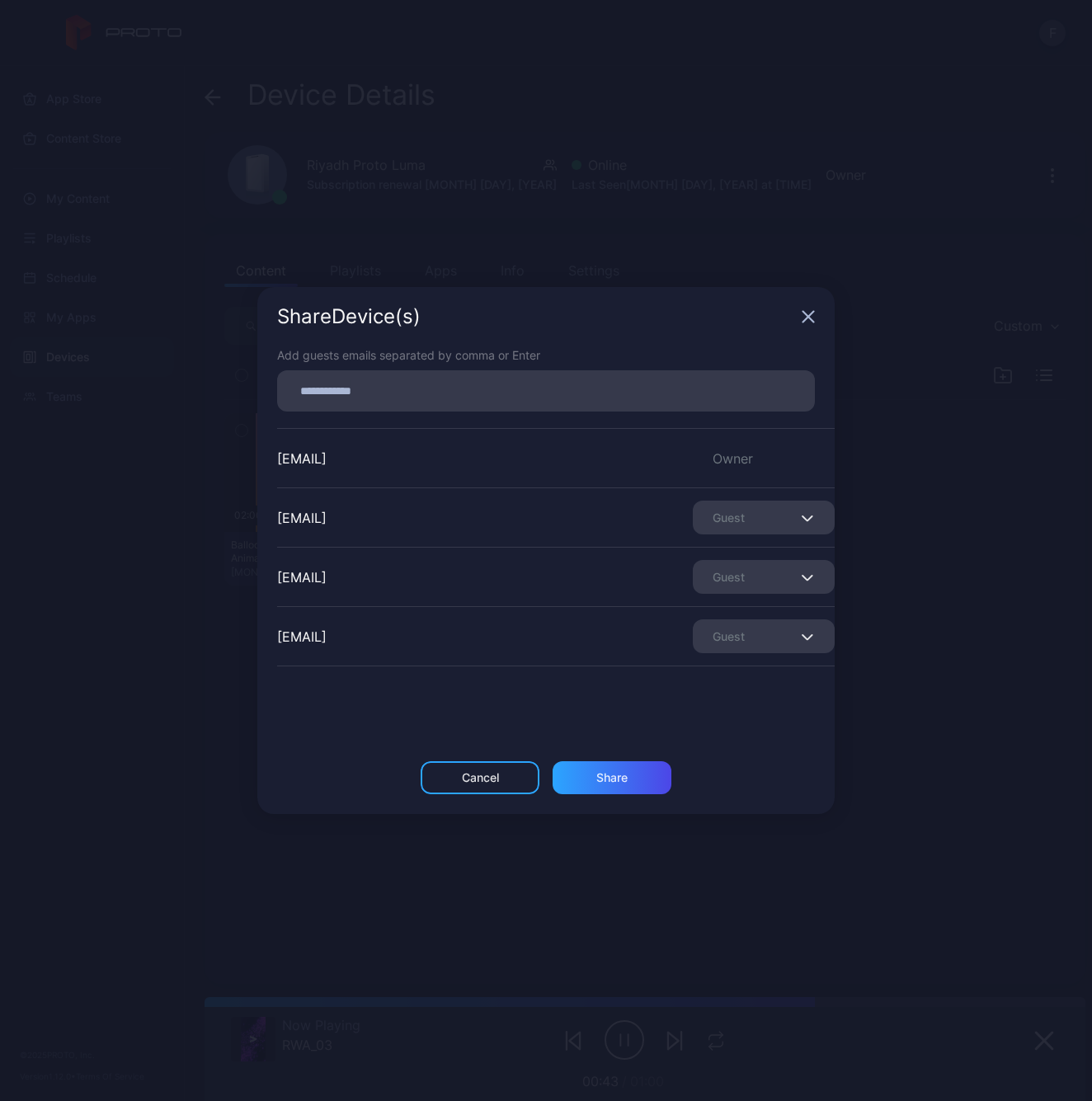 click 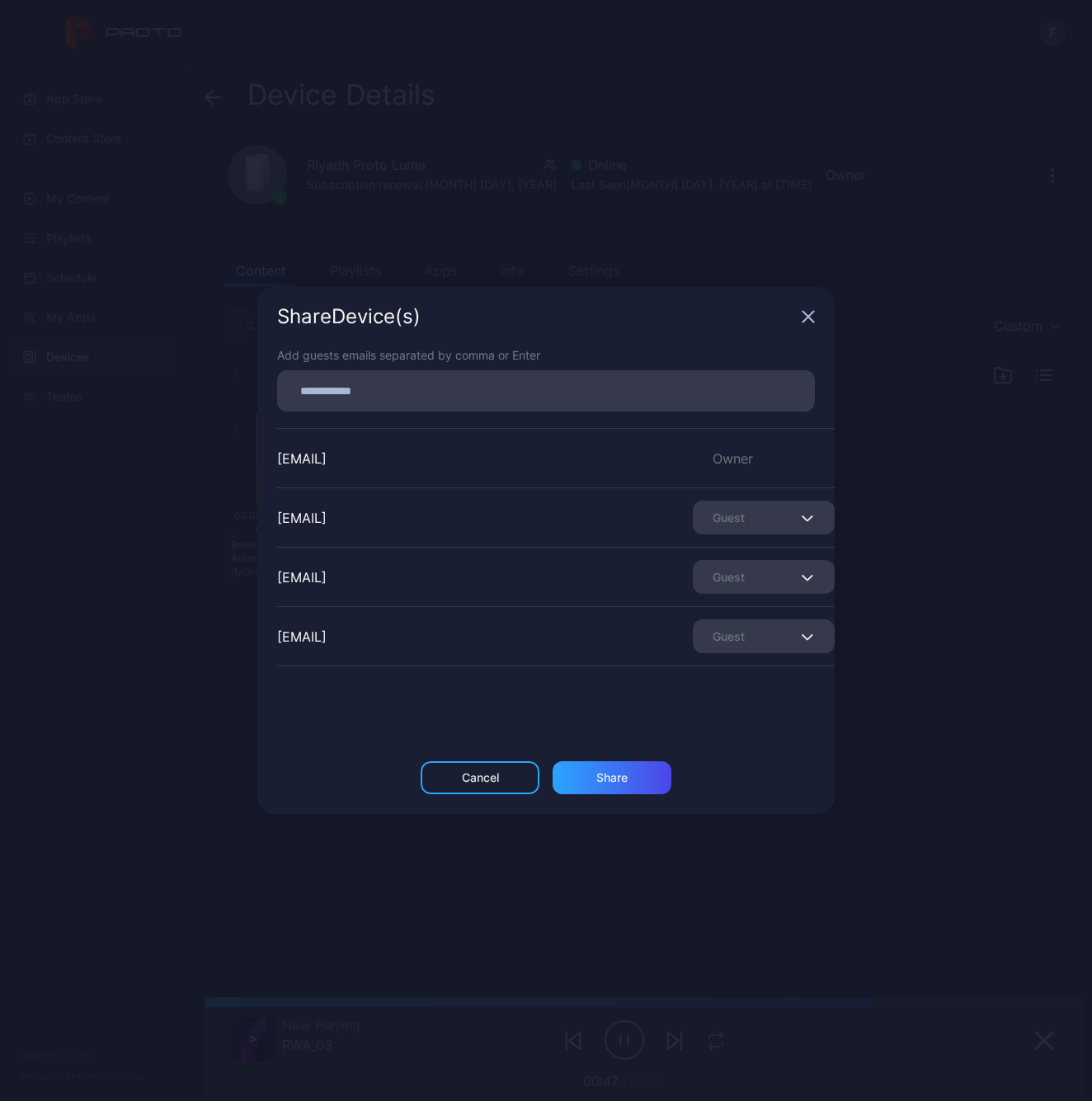 click 